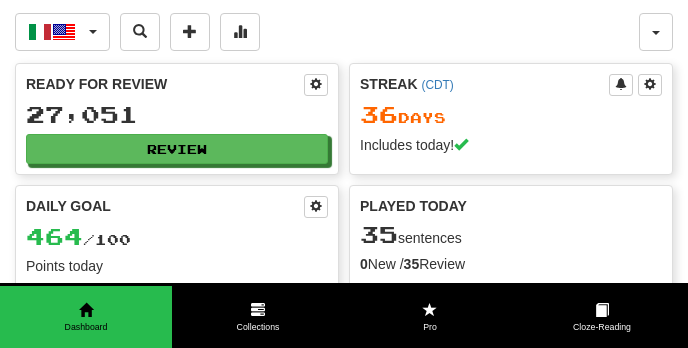 scroll, scrollTop: 0, scrollLeft: 0, axis: both 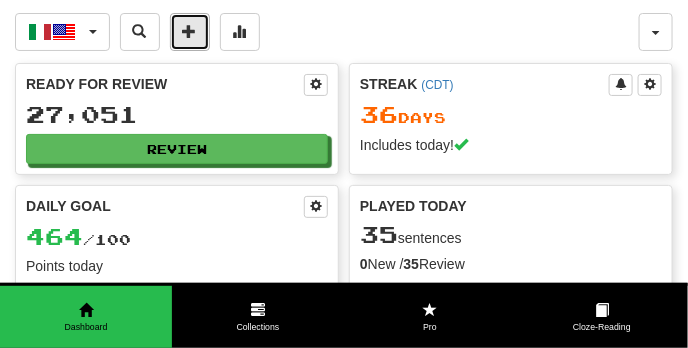 click at bounding box center [190, 31] 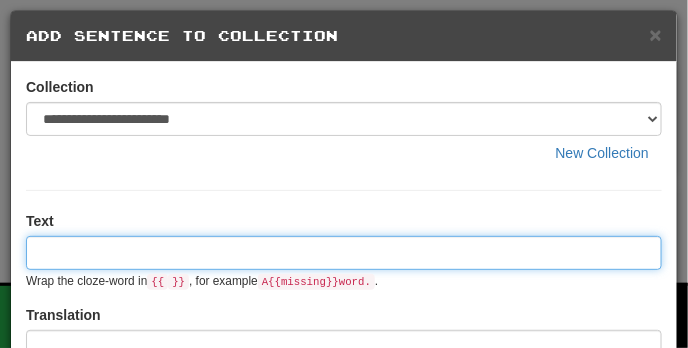 click at bounding box center (344, 253) 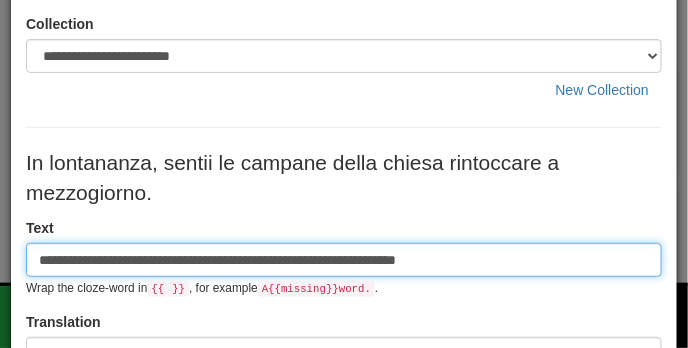 scroll, scrollTop: 121, scrollLeft: 0, axis: vertical 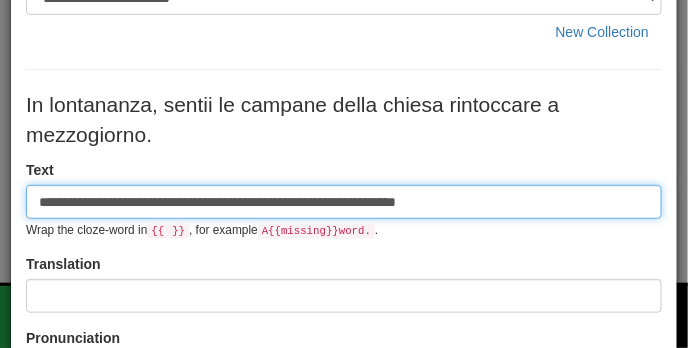 click on "**********" at bounding box center (344, 202) 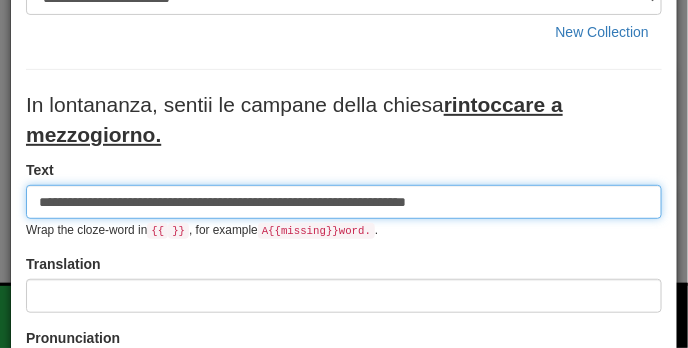 click on "**********" at bounding box center (344, 202) 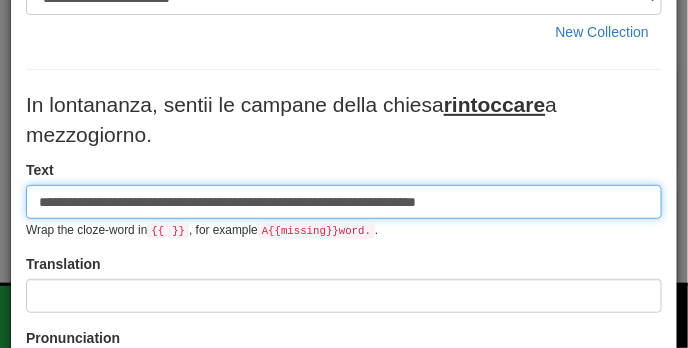 type on "**********" 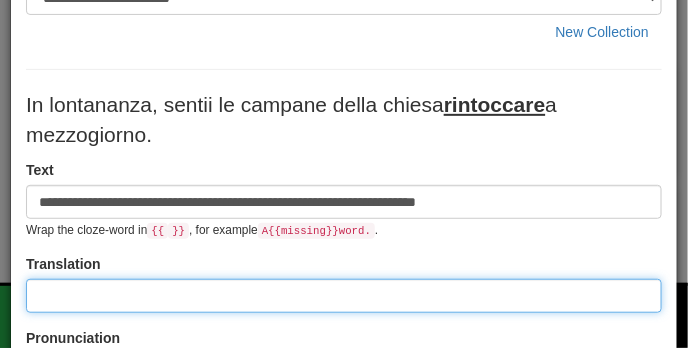click at bounding box center (344, 296) 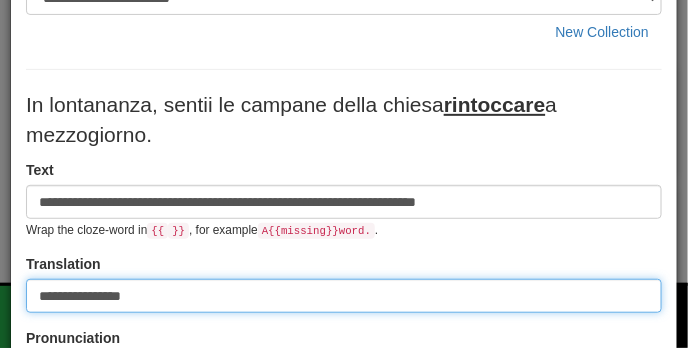 type on "**********" 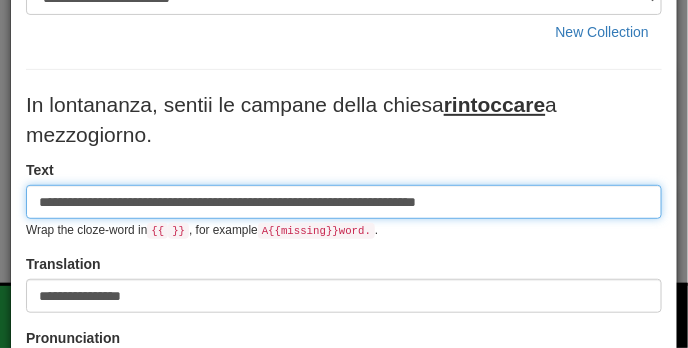 click on "**********" at bounding box center [344, 202] 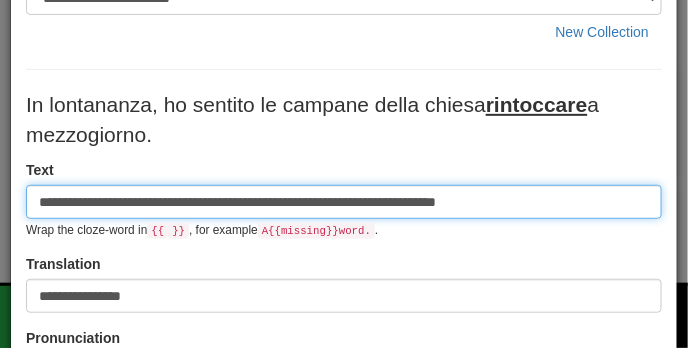 type on "**********" 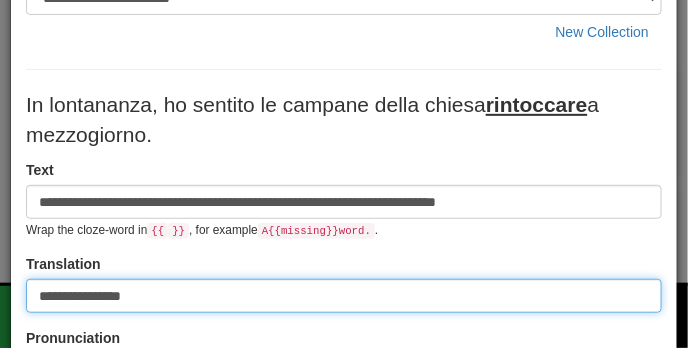 click on "**********" at bounding box center [344, 296] 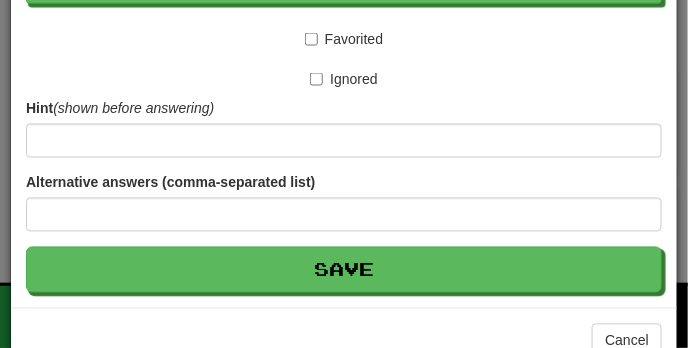 scroll, scrollTop: 653, scrollLeft: 0, axis: vertical 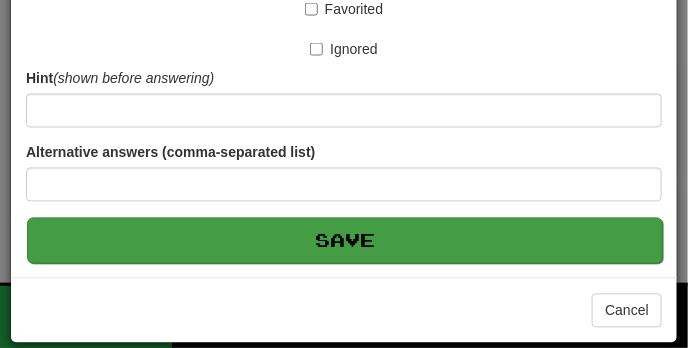 type on "**********" 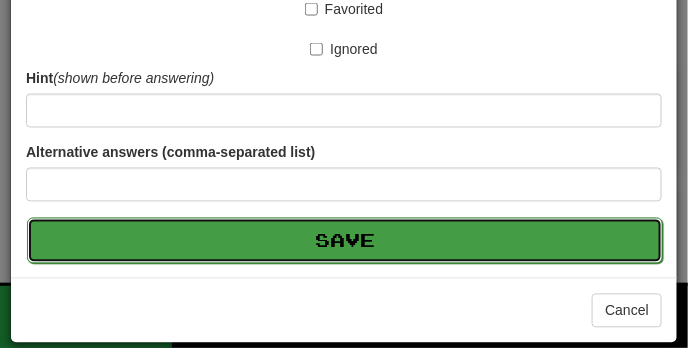 click on "Save" at bounding box center (345, 241) 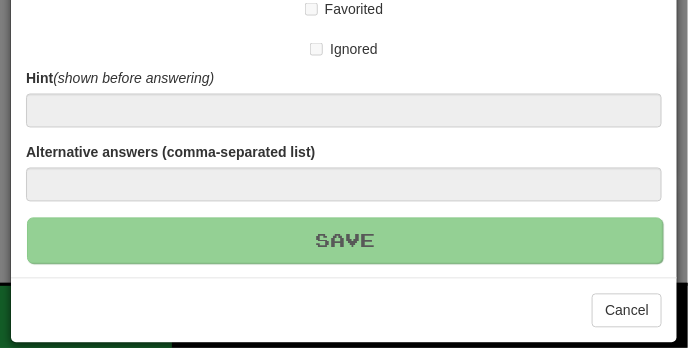 type 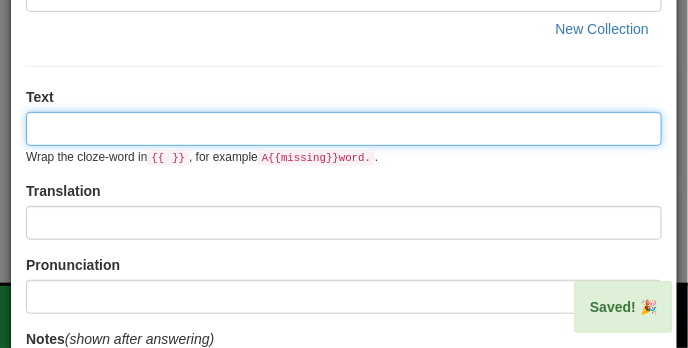 scroll, scrollTop: 0, scrollLeft: 0, axis: both 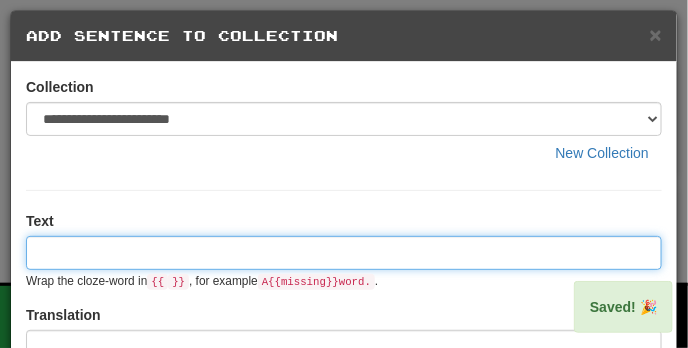 click at bounding box center [344, 253] 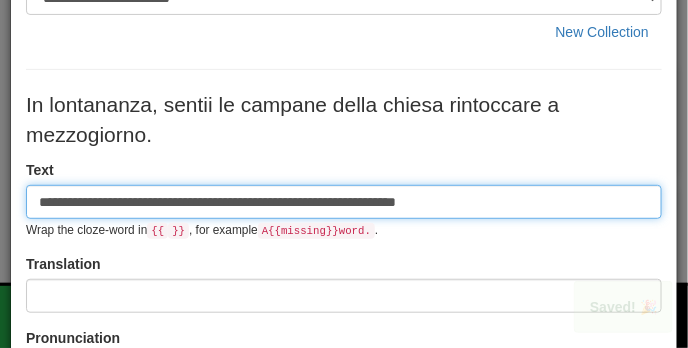 scroll, scrollTop: 123, scrollLeft: 0, axis: vertical 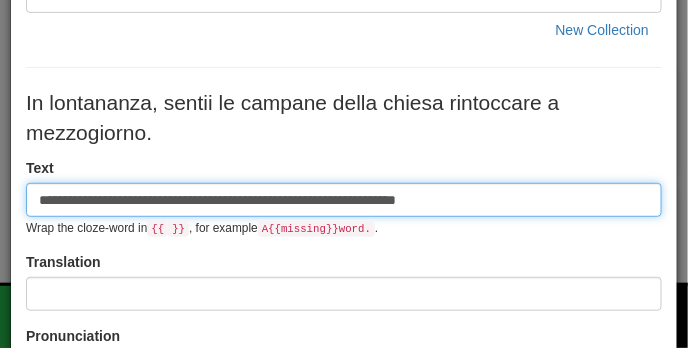 click on "**********" at bounding box center (344, 200) 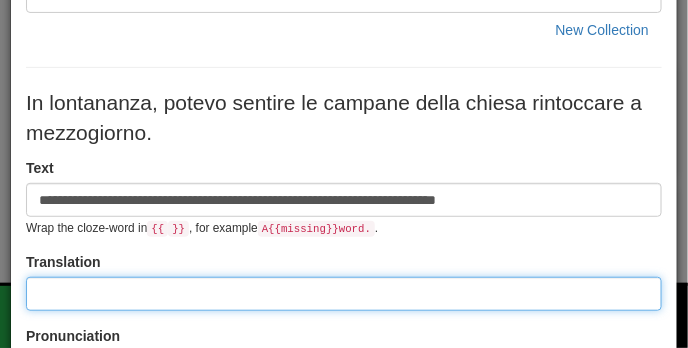 click at bounding box center [344, 294] 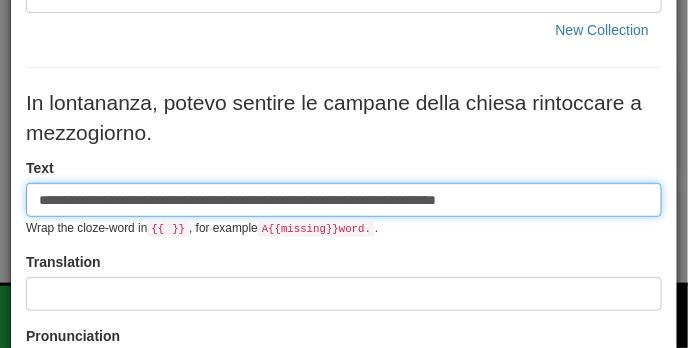 click on "**********" at bounding box center (344, 200) 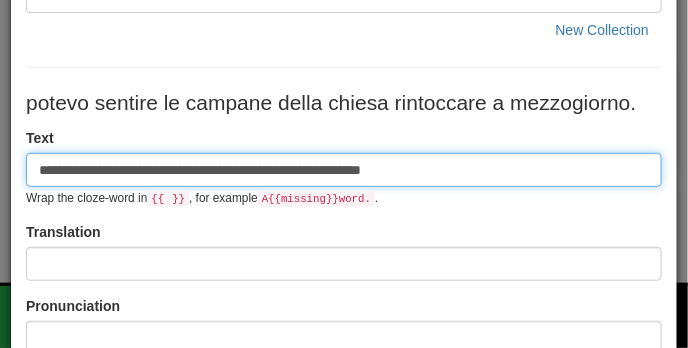 type on "**********" 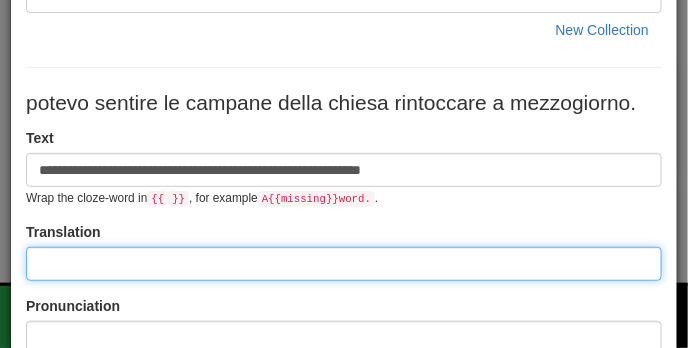 click at bounding box center (344, 264) 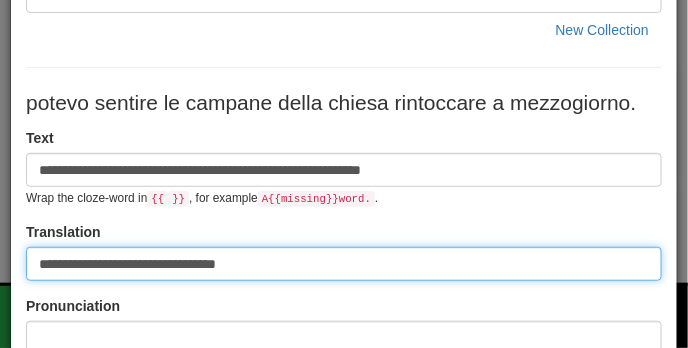 type on "**********" 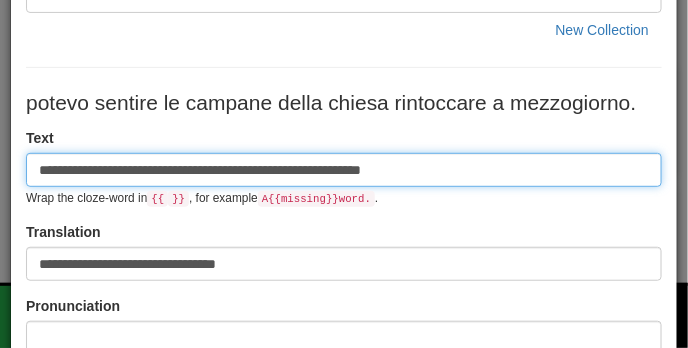 click on "**********" at bounding box center [344, 170] 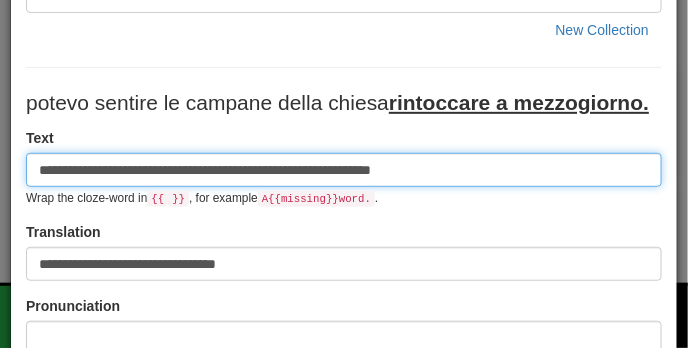 click on "**********" at bounding box center [344, 170] 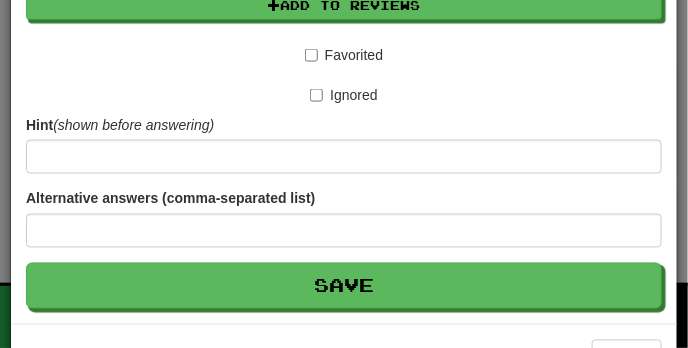 scroll, scrollTop: 622, scrollLeft: 0, axis: vertical 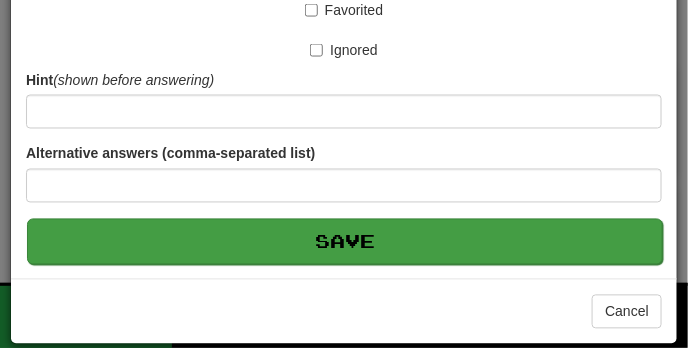 type on "**********" 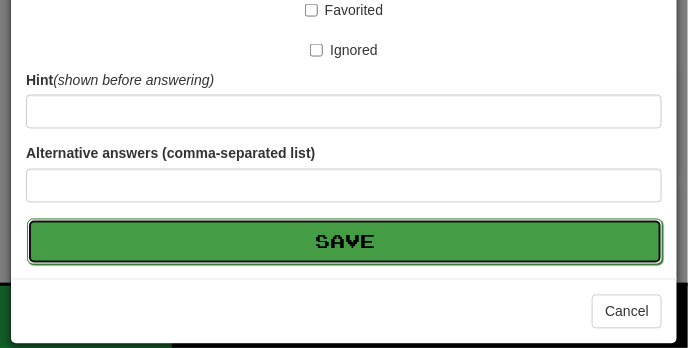 click on "Save" at bounding box center (345, 242) 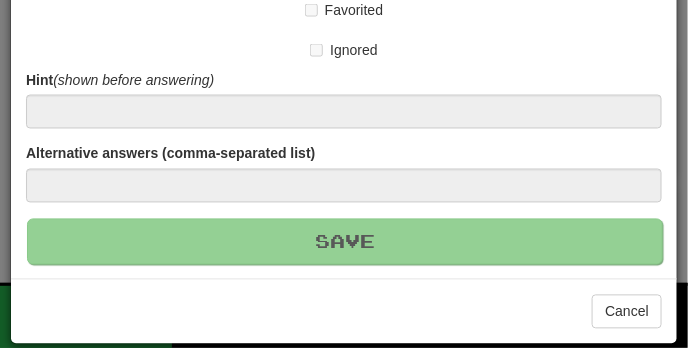 type 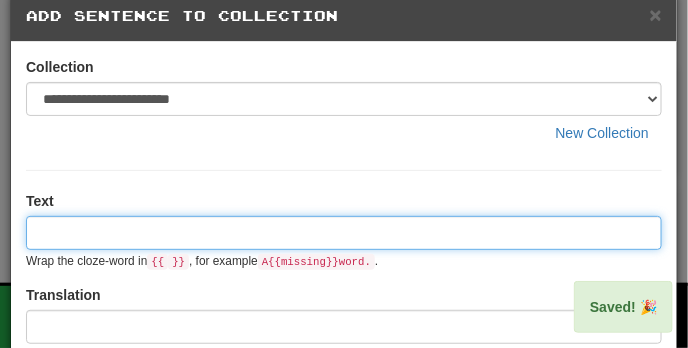 scroll, scrollTop: 0, scrollLeft: 0, axis: both 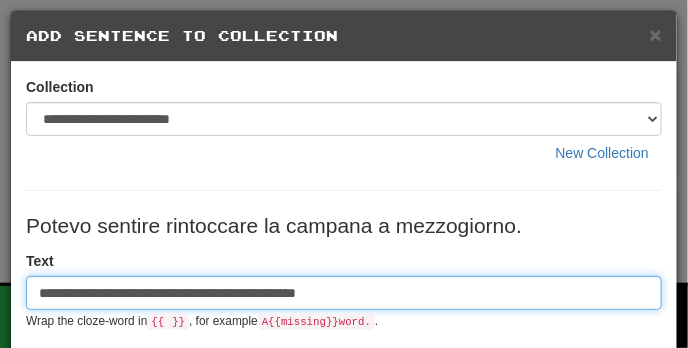 type on "**********" 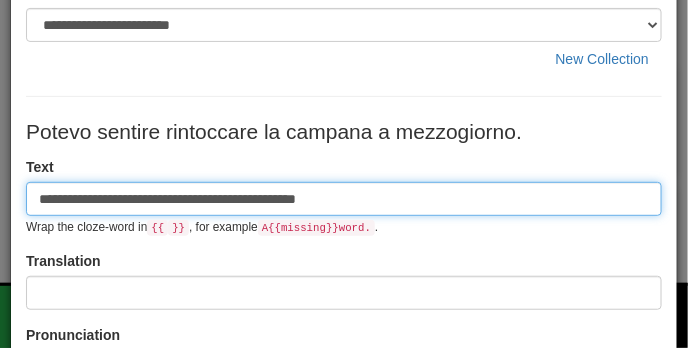 scroll, scrollTop: 100, scrollLeft: 0, axis: vertical 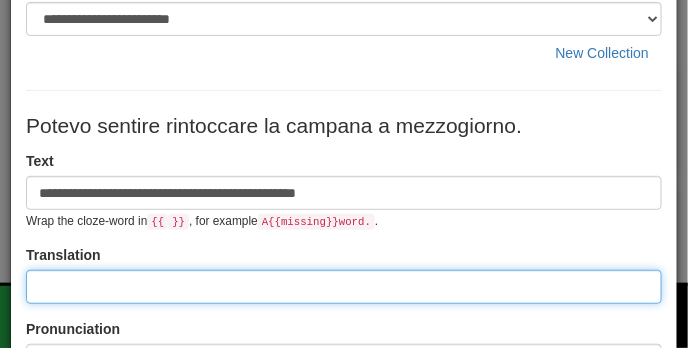 click at bounding box center (344, 287) 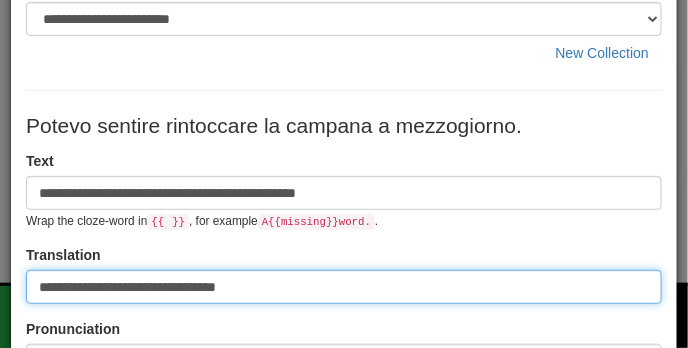 type on "**********" 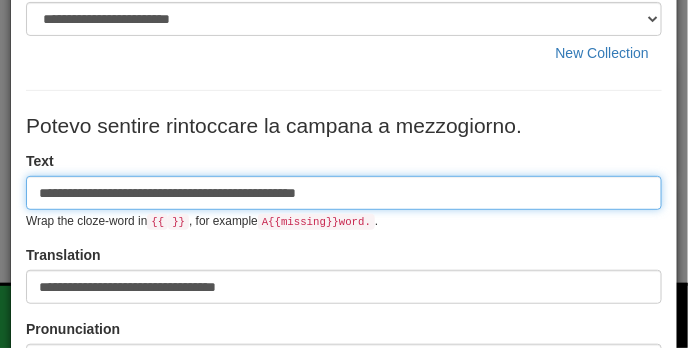 click on "**********" at bounding box center [344, 193] 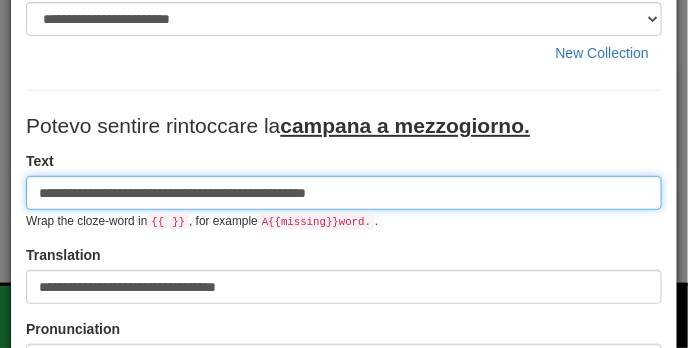 click on "**********" at bounding box center (344, 193) 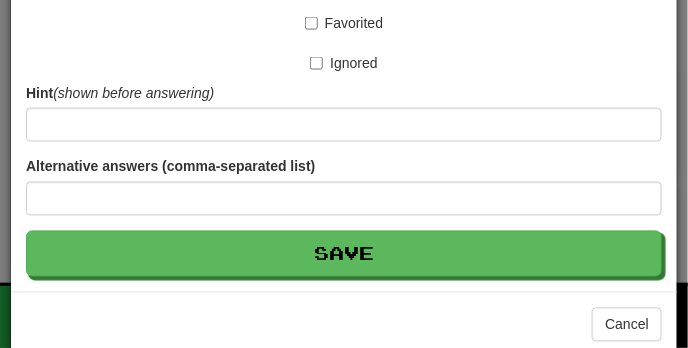 scroll, scrollTop: 611, scrollLeft: 0, axis: vertical 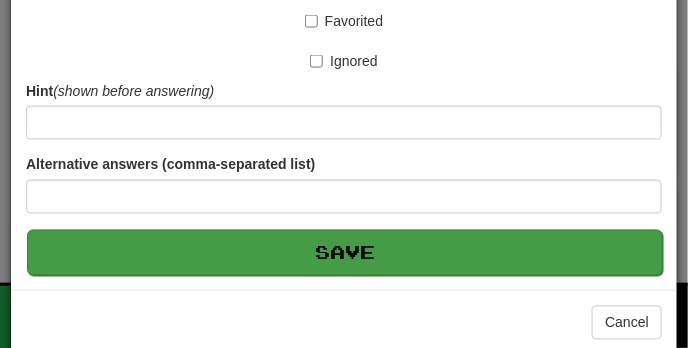 type on "**********" 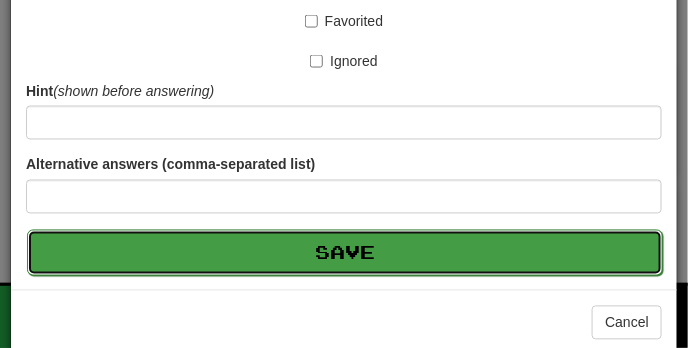 click on "Save" at bounding box center [345, 253] 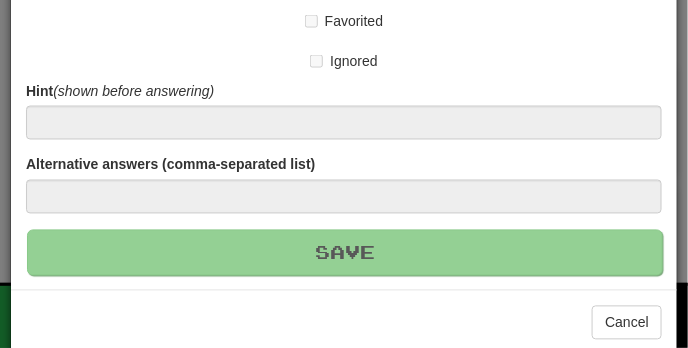 type 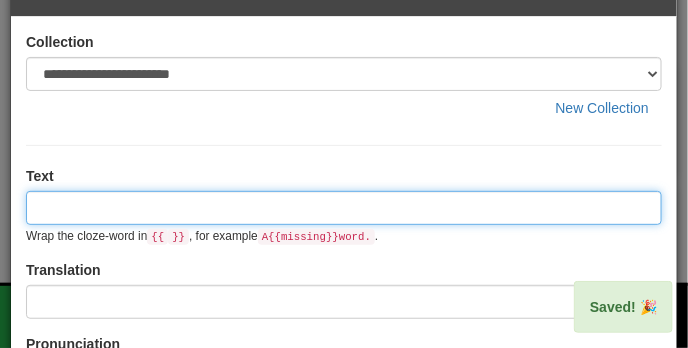 scroll, scrollTop: 0, scrollLeft: 0, axis: both 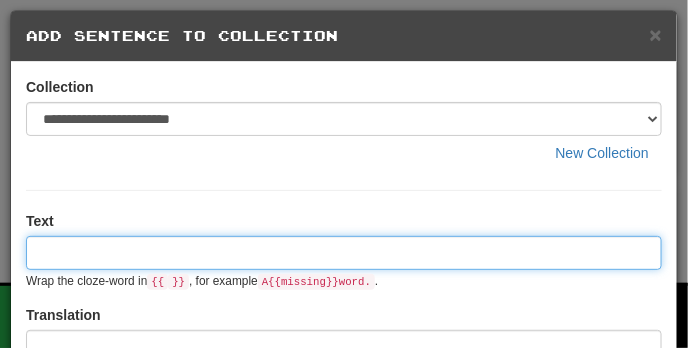 click at bounding box center [344, 253] 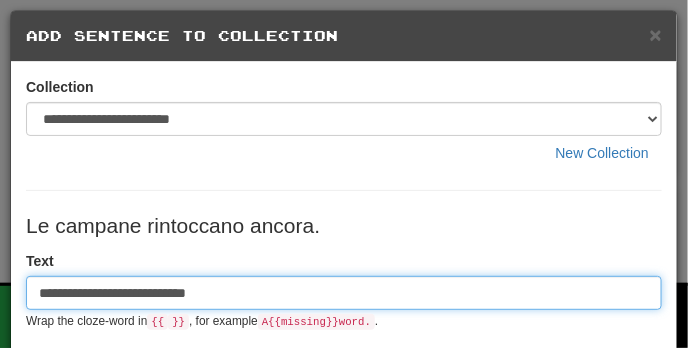 click on "**********" at bounding box center (344, 293) 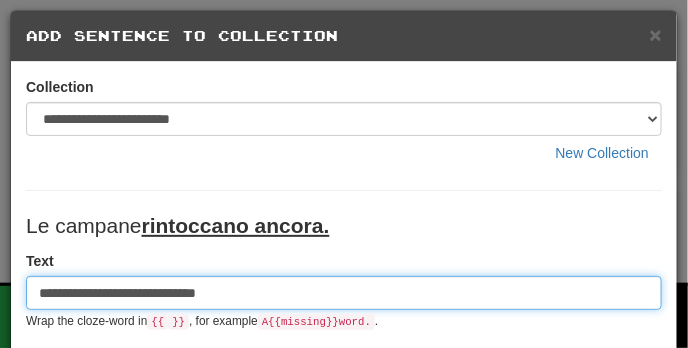 click on "**********" at bounding box center (344, 293) 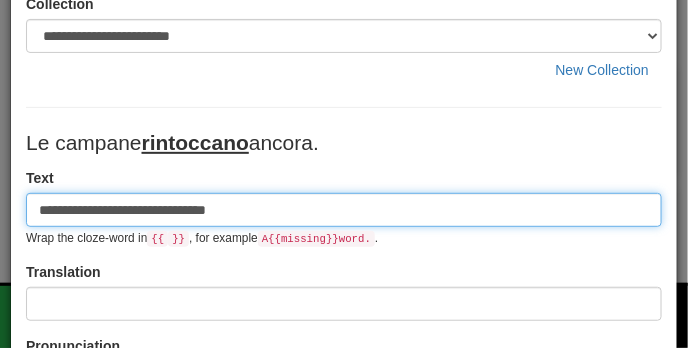 scroll, scrollTop: 127, scrollLeft: 0, axis: vertical 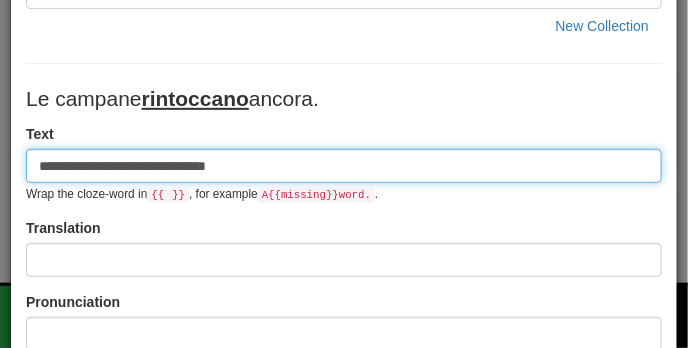 type on "**********" 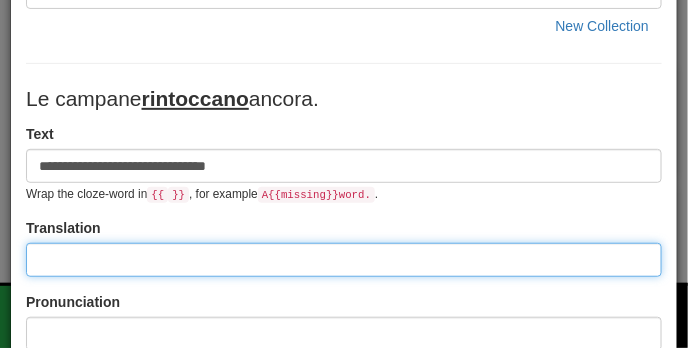 click at bounding box center [344, 260] 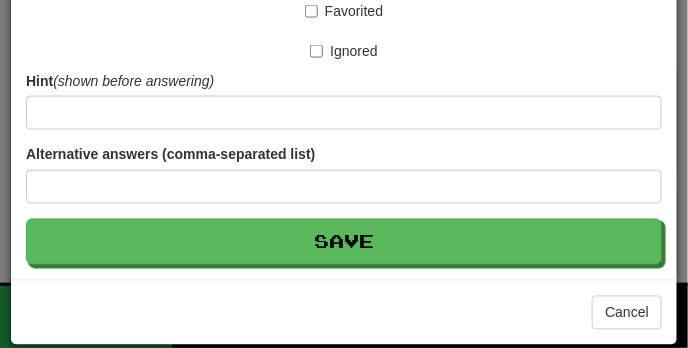 scroll, scrollTop: 622, scrollLeft: 0, axis: vertical 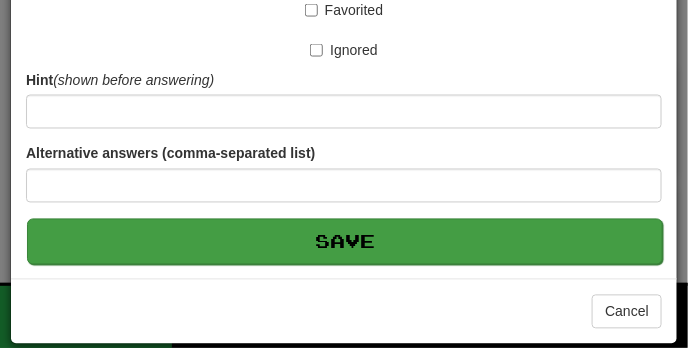 type on "**********" 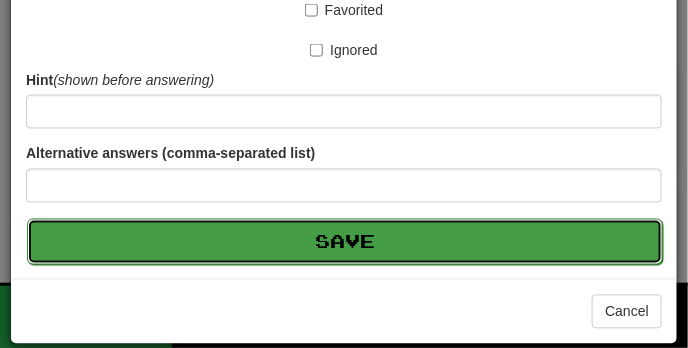 click on "Save" at bounding box center [345, 242] 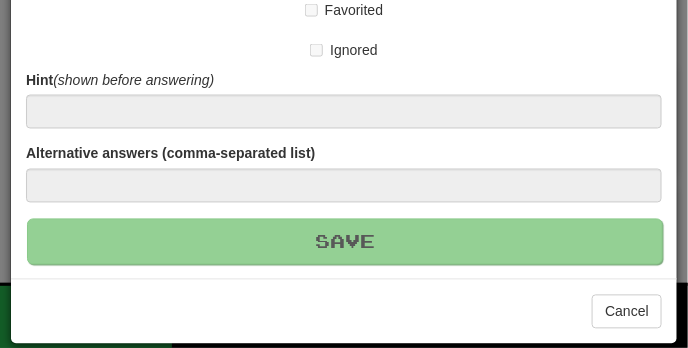 type 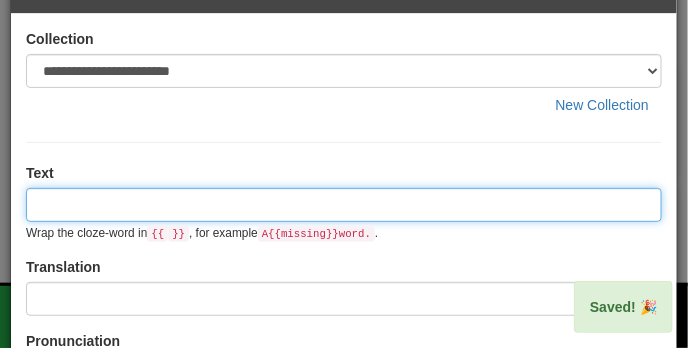 scroll, scrollTop: 0, scrollLeft: 0, axis: both 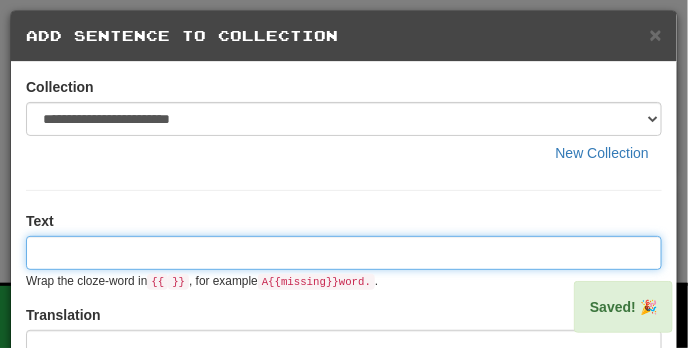 click at bounding box center [344, 253] 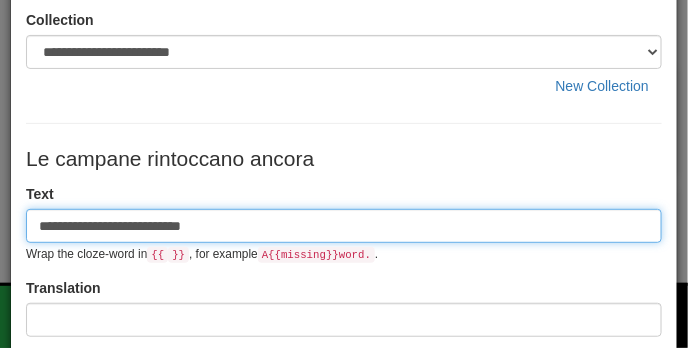scroll, scrollTop: 71, scrollLeft: 0, axis: vertical 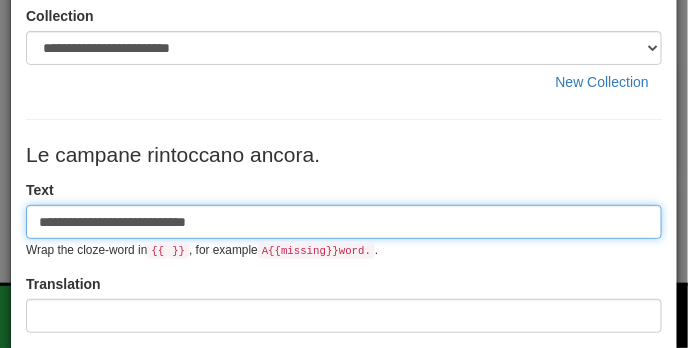 click on "**********" at bounding box center (344, 222) 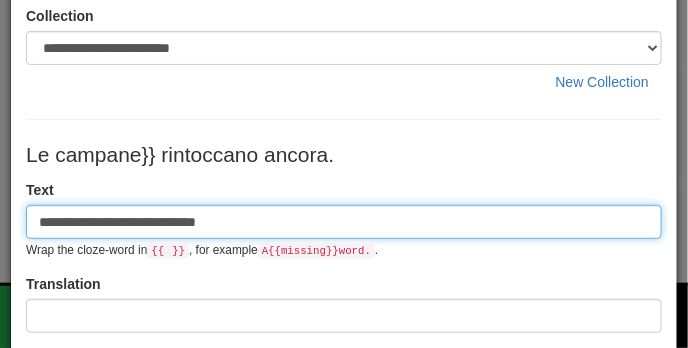 click on "**********" at bounding box center [344, 222] 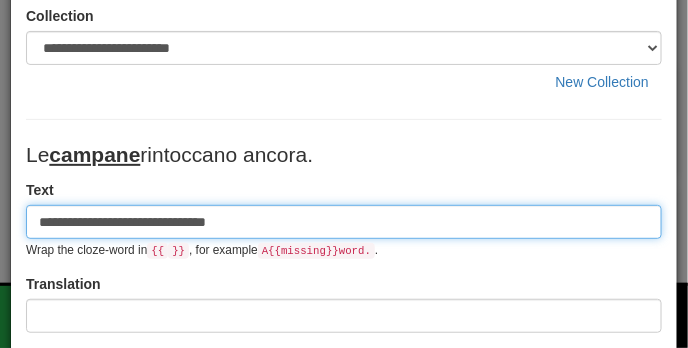 type on "**********" 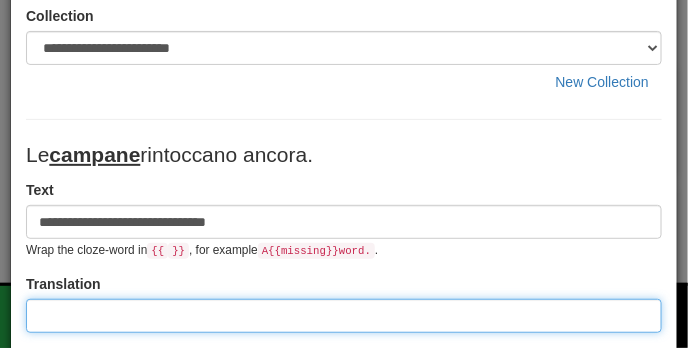 click at bounding box center (344, 316) 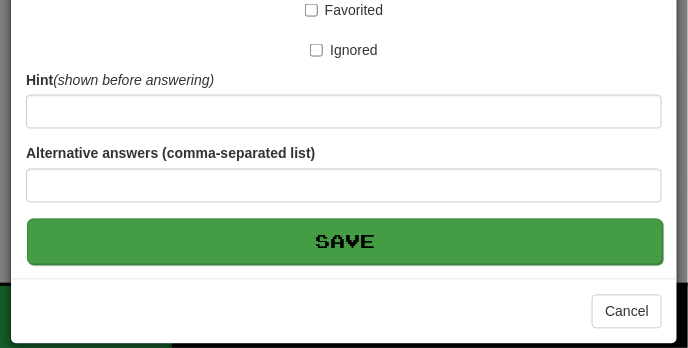 type on "**********" 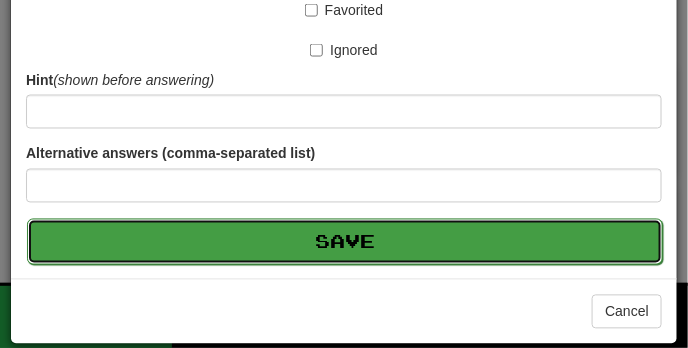click on "Save" at bounding box center [345, 242] 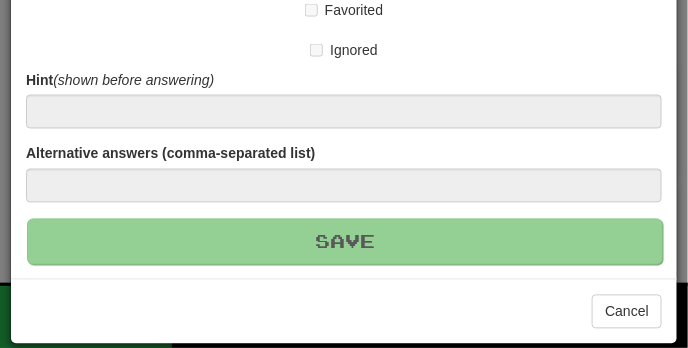 type 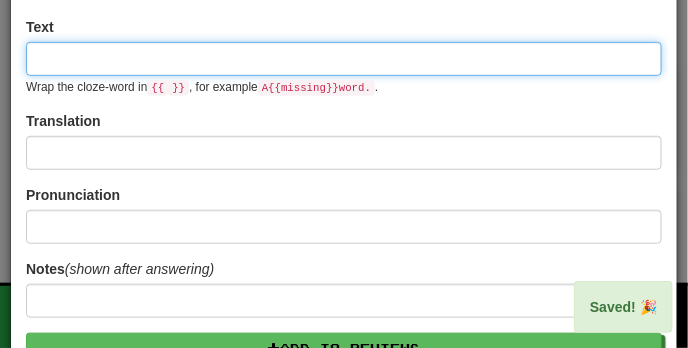 scroll, scrollTop: 0, scrollLeft: 0, axis: both 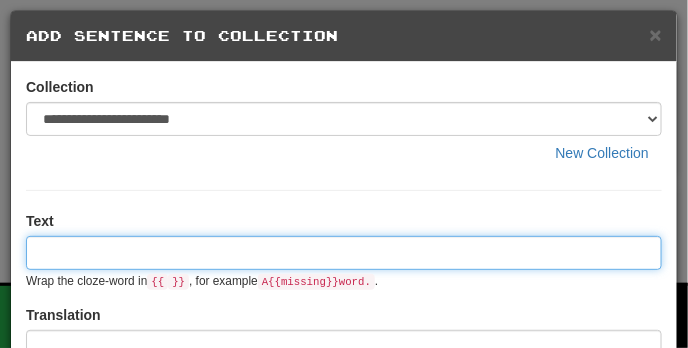 click at bounding box center (344, 253) 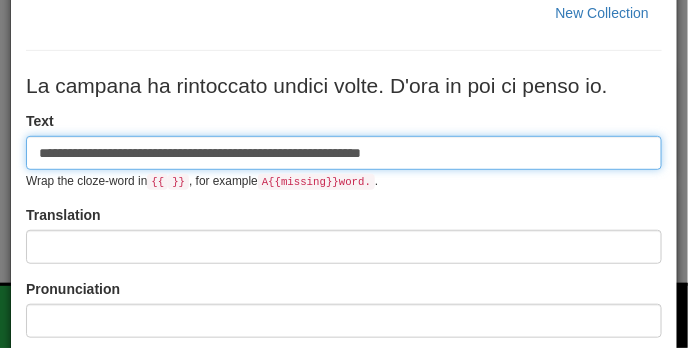 scroll, scrollTop: 142, scrollLeft: 0, axis: vertical 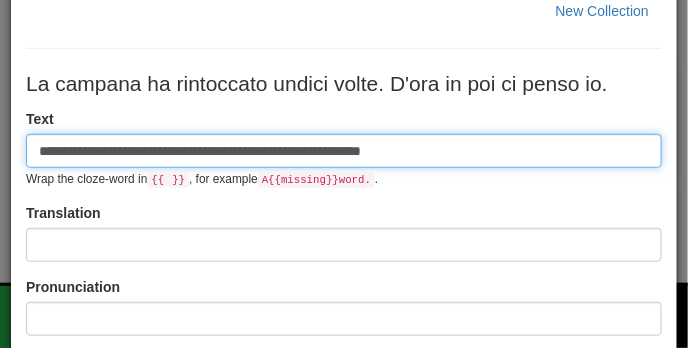 type on "**********" 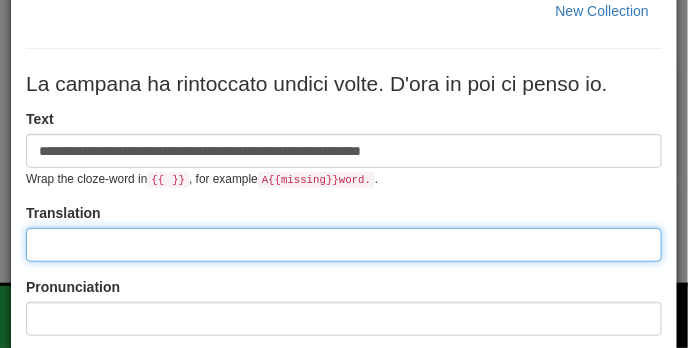 click at bounding box center (344, 245) 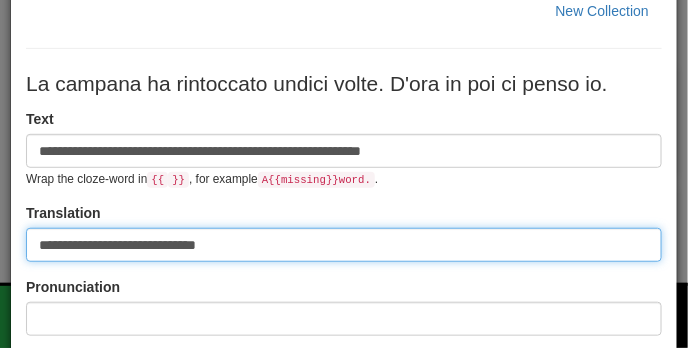 type on "**********" 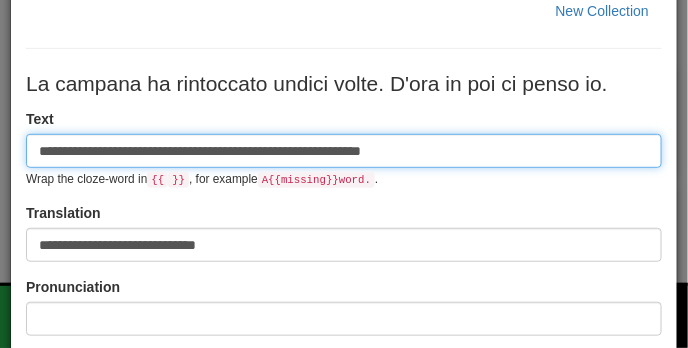 click on "**********" at bounding box center [344, 151] 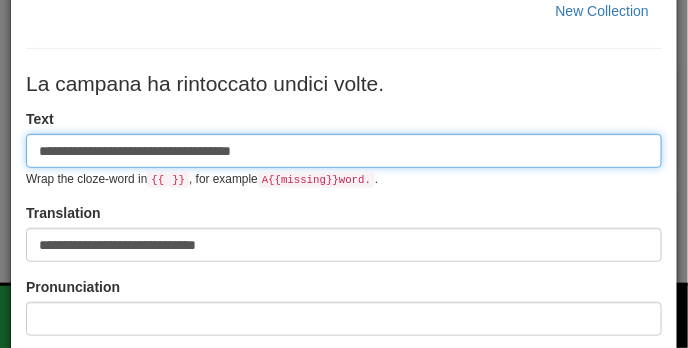 click on "**********" at bounding box center [344, 151] 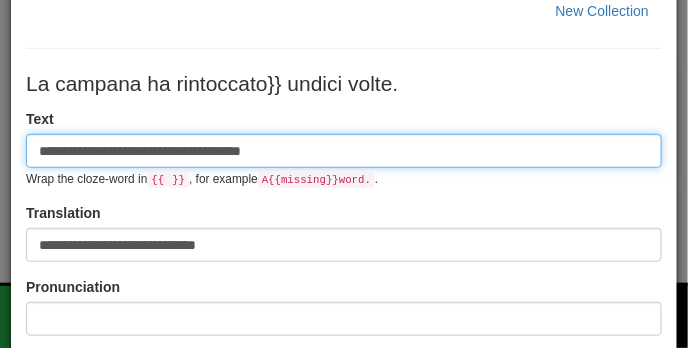 click on "**********" at bounding box center [344, 151] 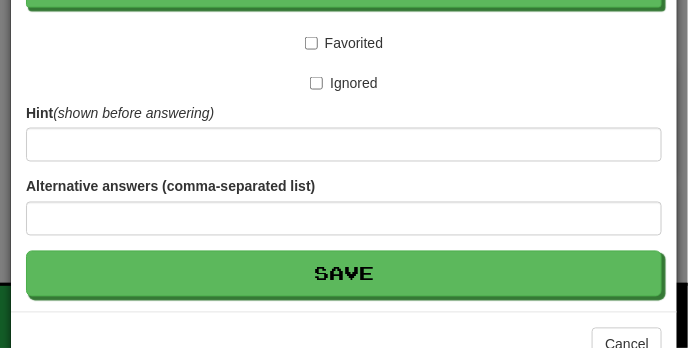 scroll, scrollTop: 622, scrollLeft: 0, axis: vertical 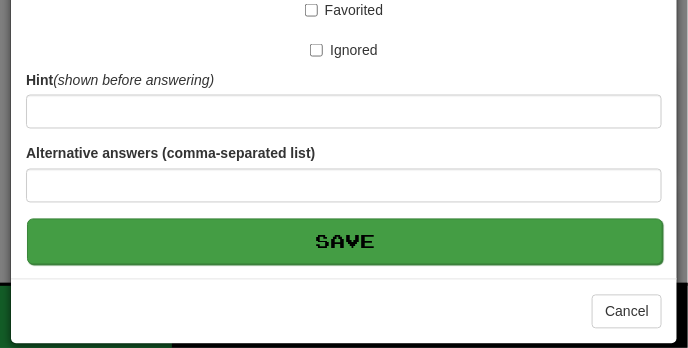 type on "**********" 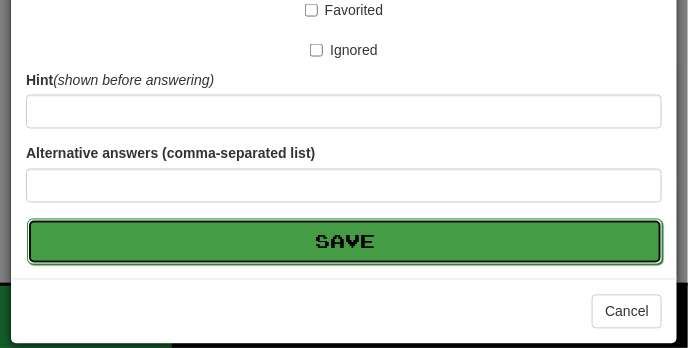 click on "Save" at bounding box center [345, 242] 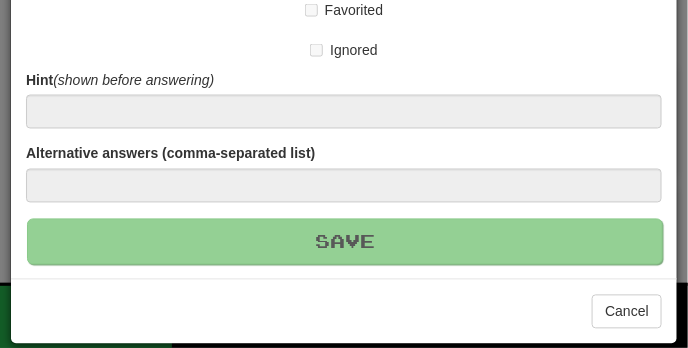 type 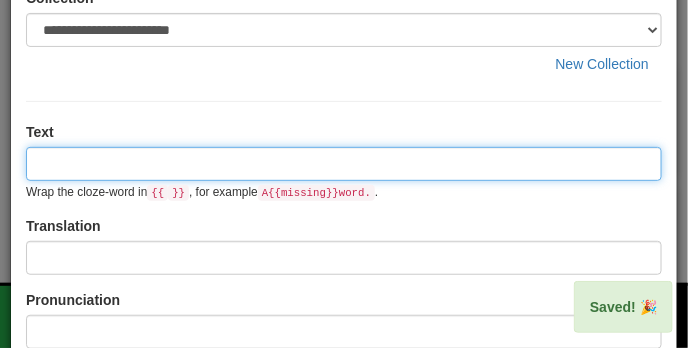 scroll, scrollTop: 0, scrollLeft: 0, axis: both 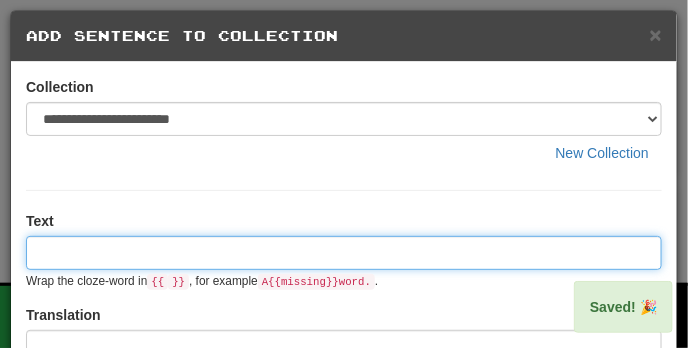 click at bounding box center [344, 253] 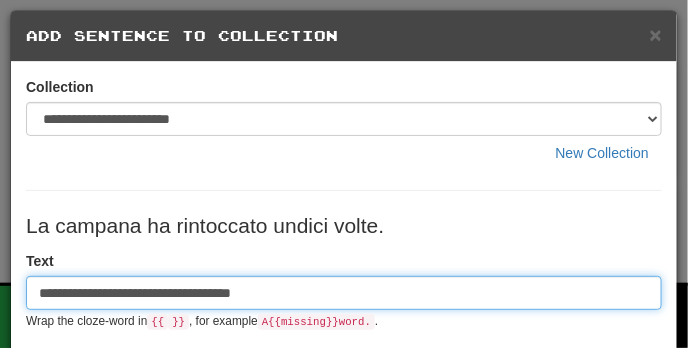 click on "**********" at bounding box center [344, 293] 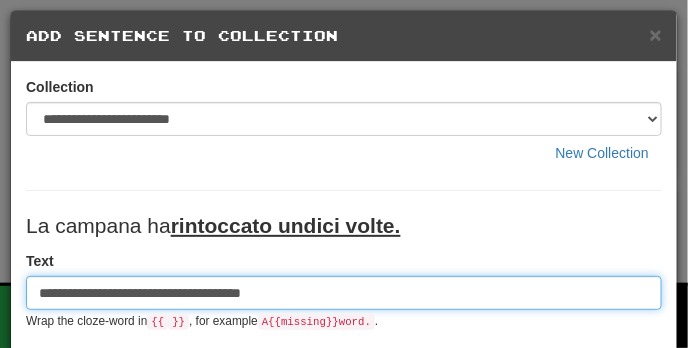 click on "**********" at bounding box center [344, 293] 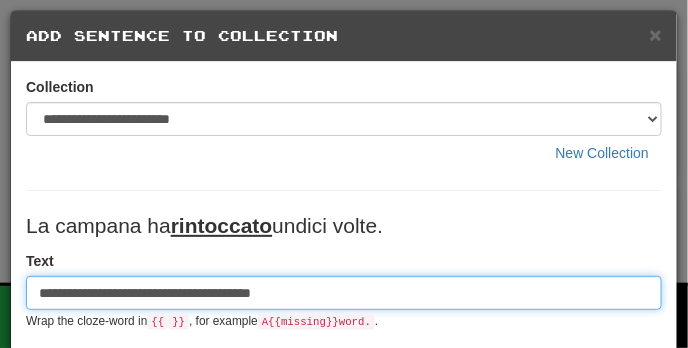 type on "**********" 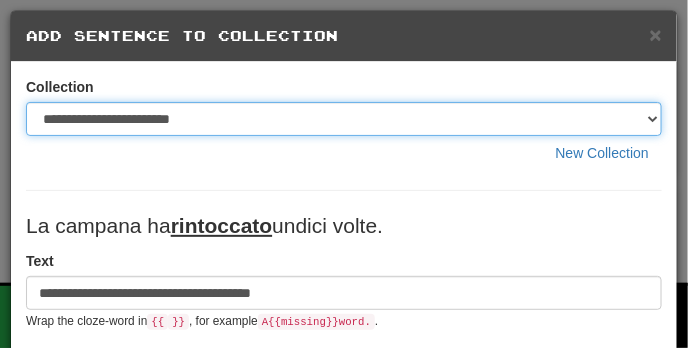 click on "**********" at bounding box center (344, 119) 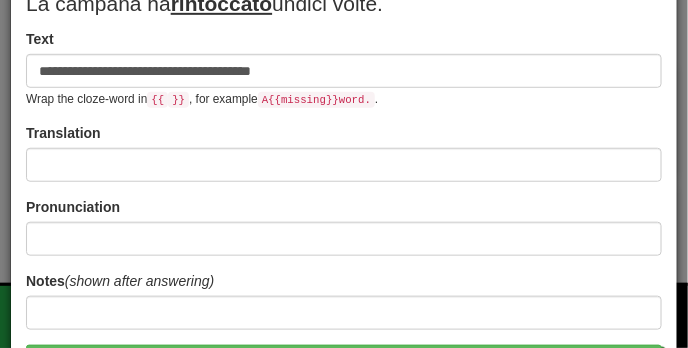 scroll, scrollTop: 218, scrollLeft: 0, axis: vertical 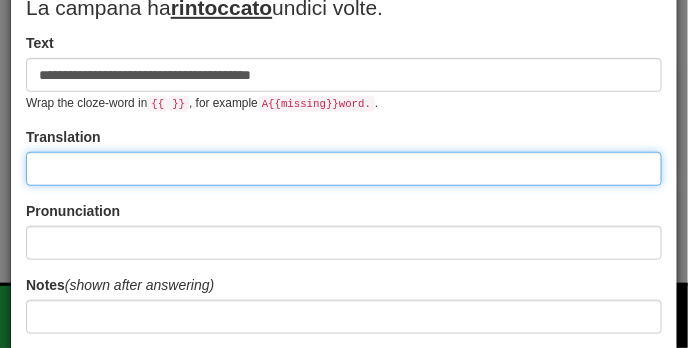 click at bounding box center [344, 169] 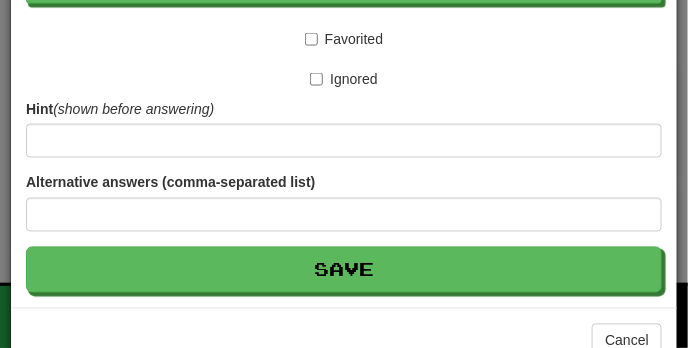 scroll, scrollTop: 622, scrollLeft: 0, axis: vertical 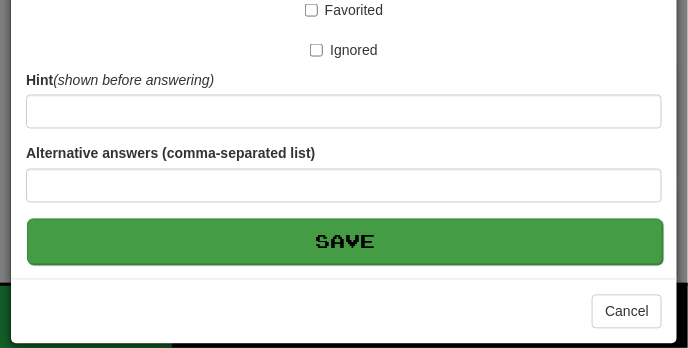 type on "**********" 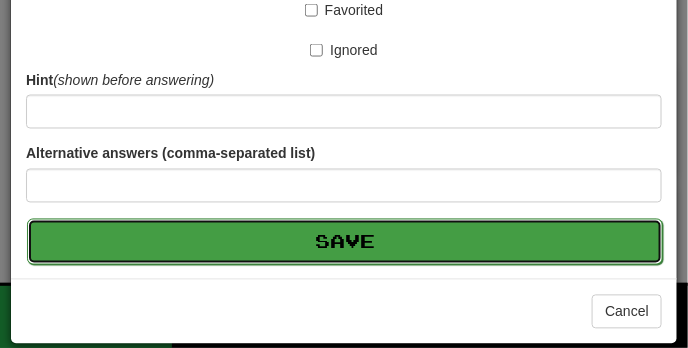 click on "Save" at bounding box center [345, 242] 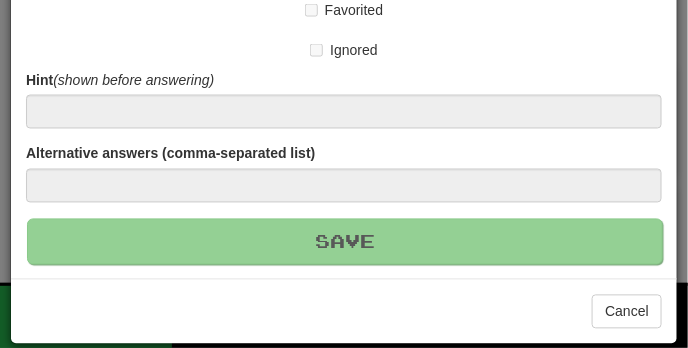 type 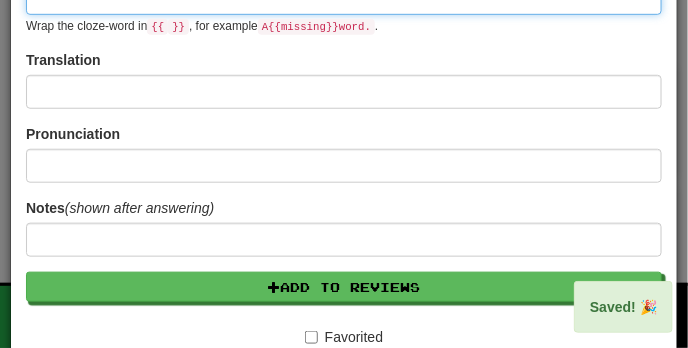 scroll, scrollTop: 0, scrollLeft: 0, axis: both 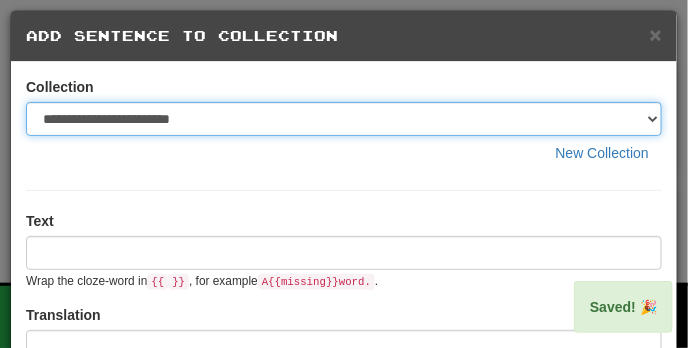 click on "**********" at bounding box center (344, 119) 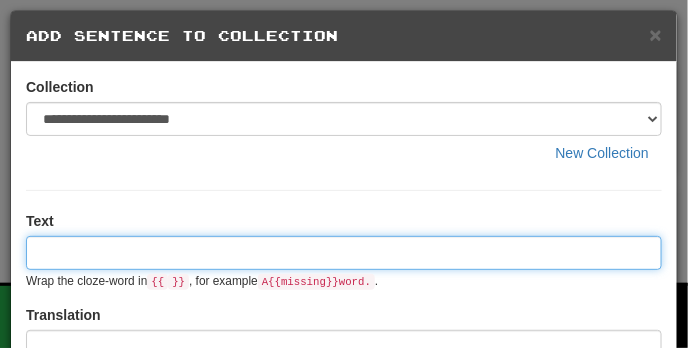click at bounding box center [344, 253] 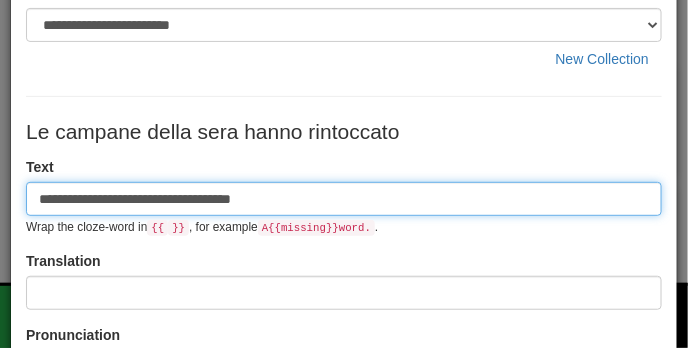 scroll, scrollTop: 95, scrollLeft: 0, axis: vertical 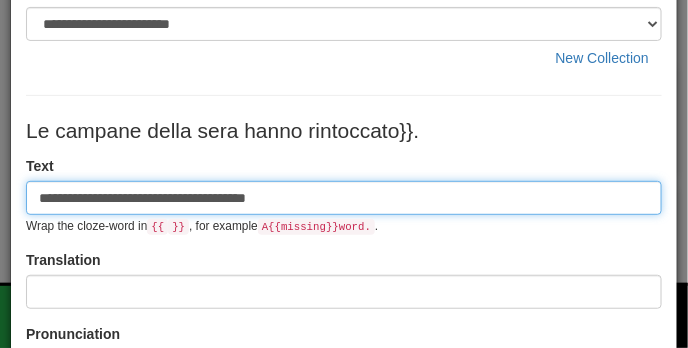 click on "**********" at bounding box center (344, 198) 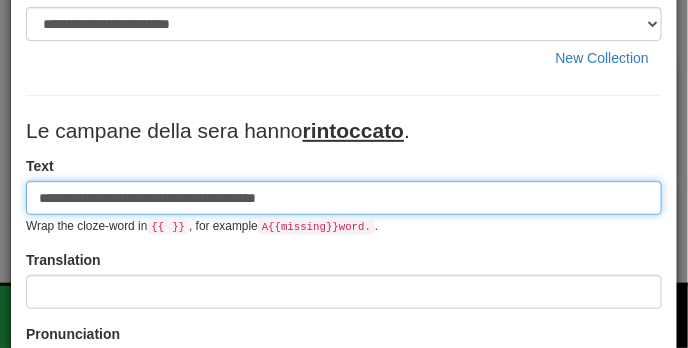 type on "**********" 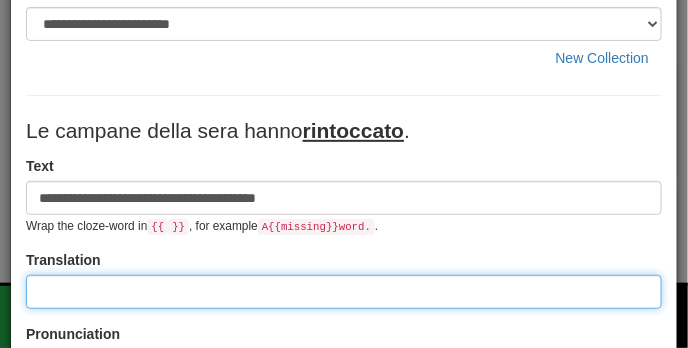 click at bounding box center [344, 292] 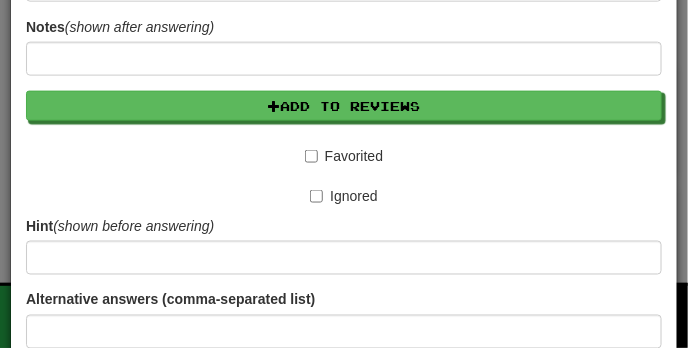 scroll, scrollTop: 622, scrollLeft: 0, axis: vertical 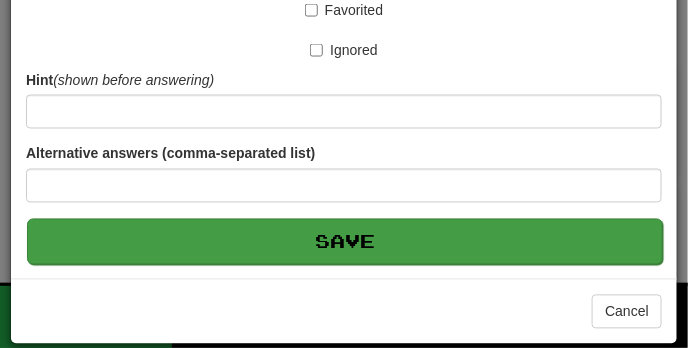 type on "**********" 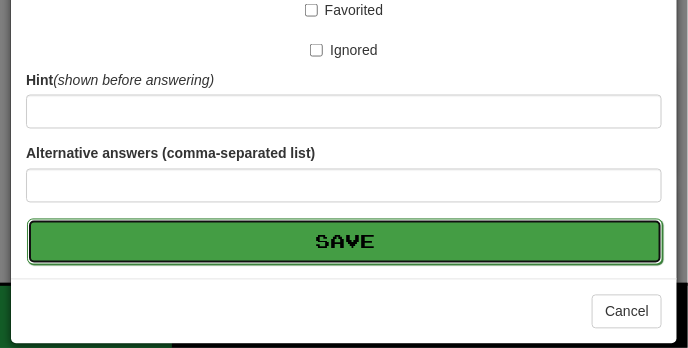 click on "Save" at bounding box center [345, 242] 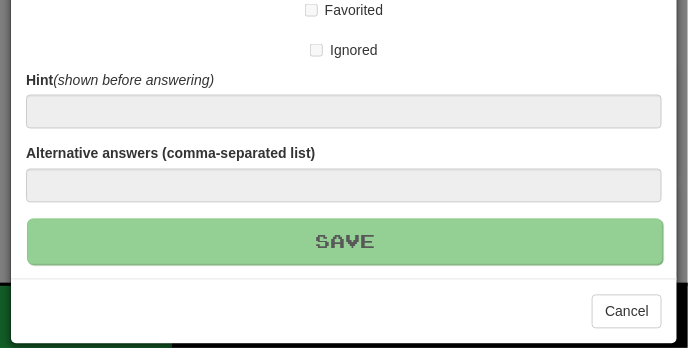 type 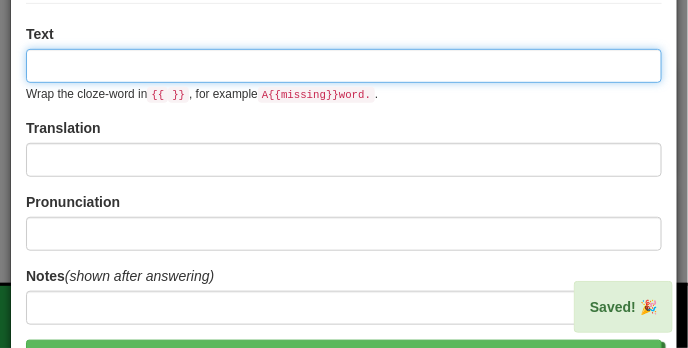 scroll, scrollTop: 0, scrollLeft: 0, axis: both 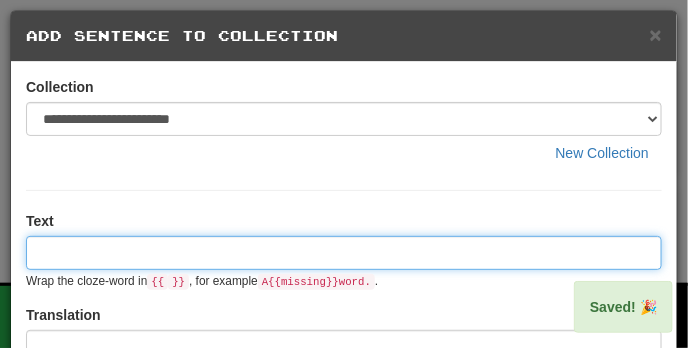 click at bounding box center (344, 253) 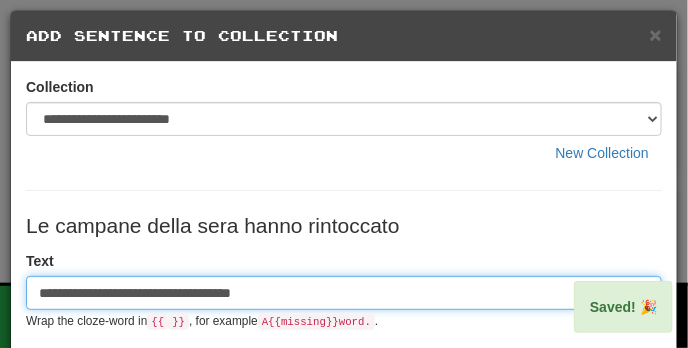 click on "**********" at bounding box center (344, 293) 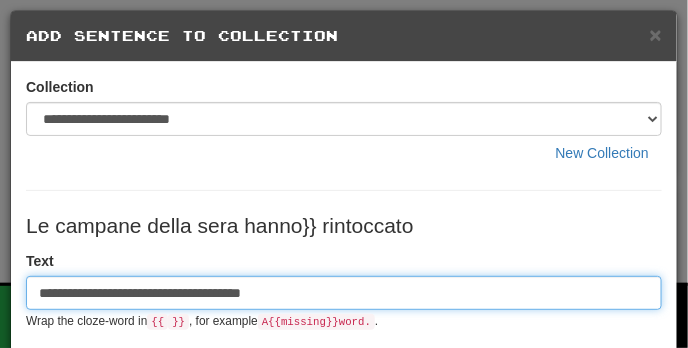 click on "**********" at bounding box center [344, 293] 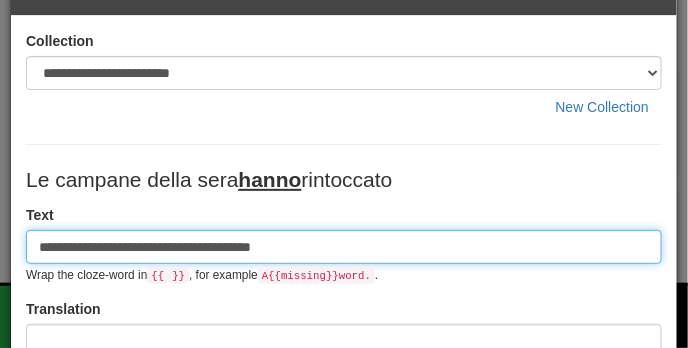 scroll, scrollTop: 99, scrollLeft: 0, axis: vertical 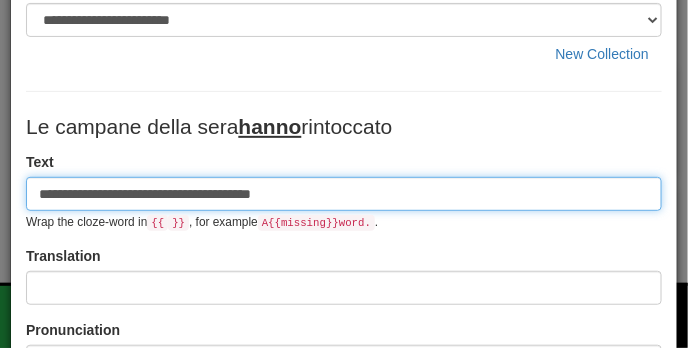 type on "**********" 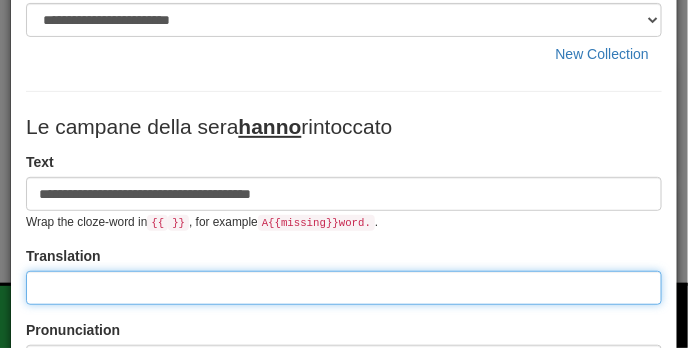 click at bounding box center (344, 288) 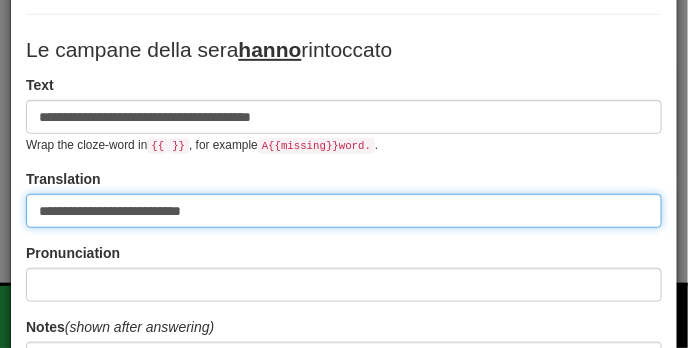 scroll, scrollTop: 0, scrollLeft: 0, axis: both 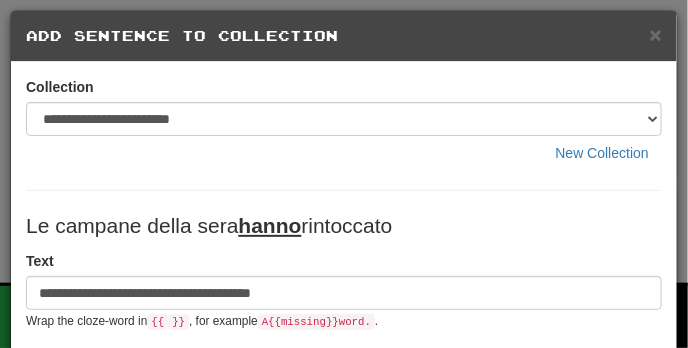 type on "**********" 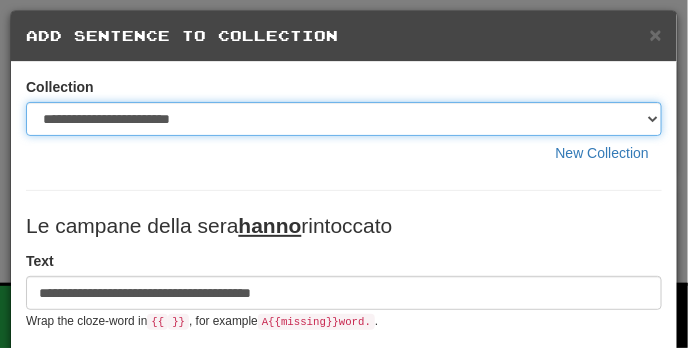 click on "**********" at bounding box center [344, 119] 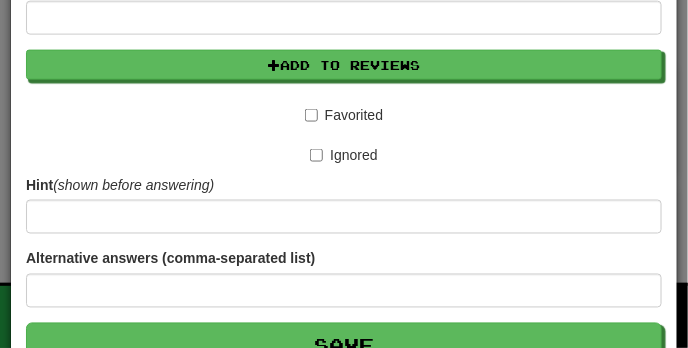 scroll, scrollTop: 622, scrollLeft: 0, axis: vertical 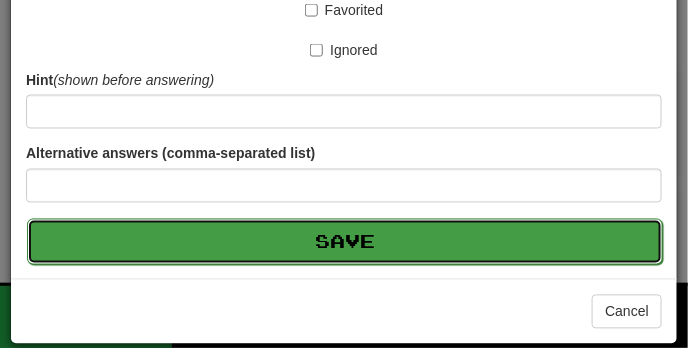 click on "Save" at bounding box center (345, 242) 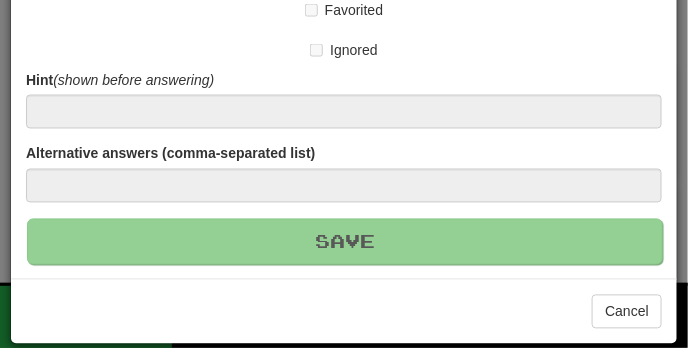 type 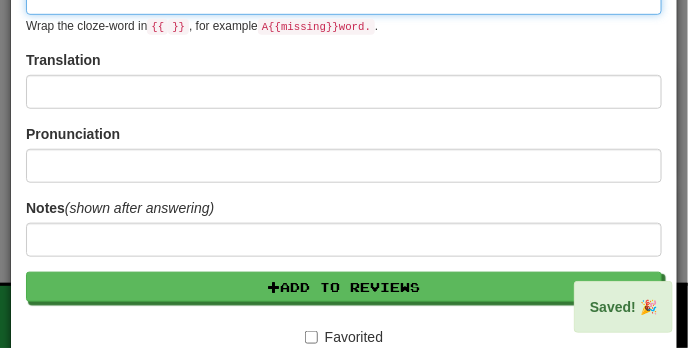 scroll, scrollTop: 0, scrollLeft: 0, axis: both 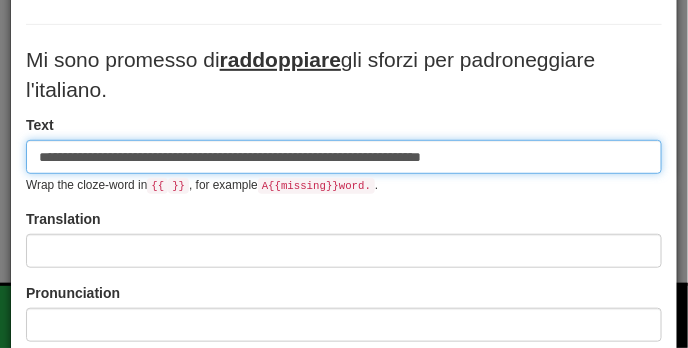 type on "**********" 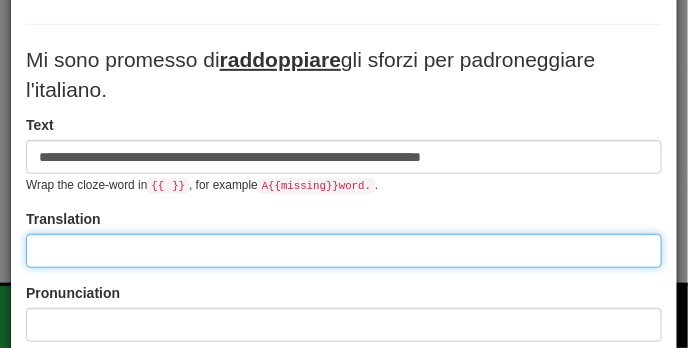 click at bounding box center [344, 251] 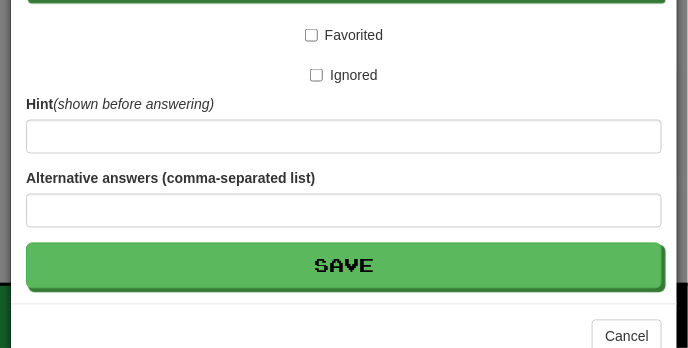 scroll, scrollTop: 653, scrollLeft: 0, axis: vertical 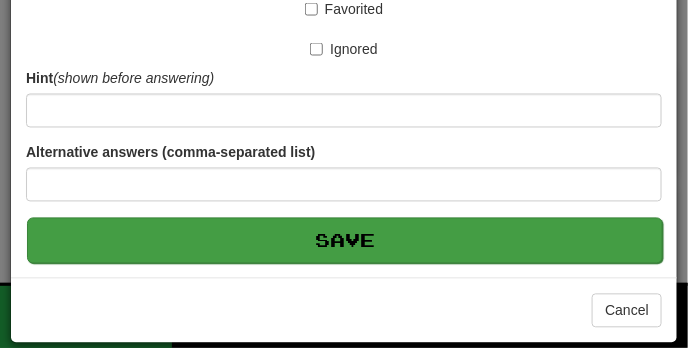 type on "**********" 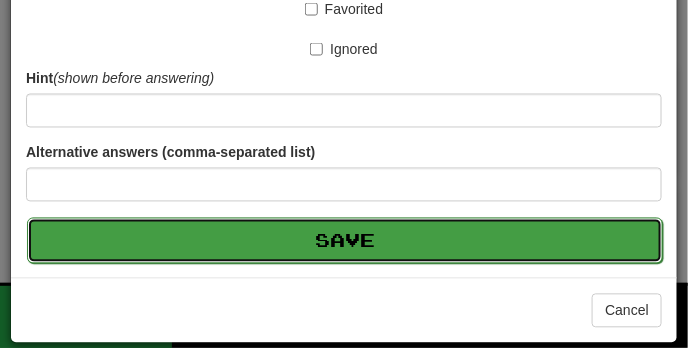 click on "Save" at bounding box center (345, 241) 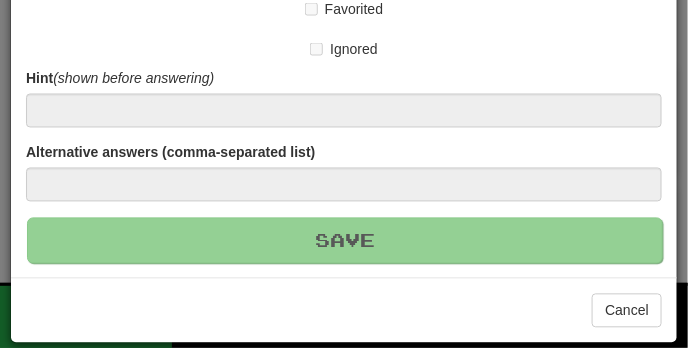 type 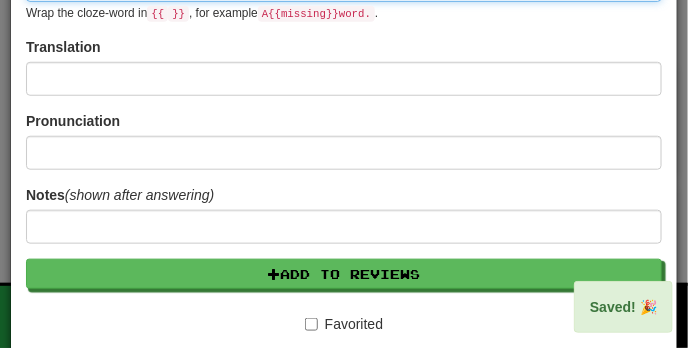 scroll, scrollTop: 0, scrollLeft: 0, axis: both 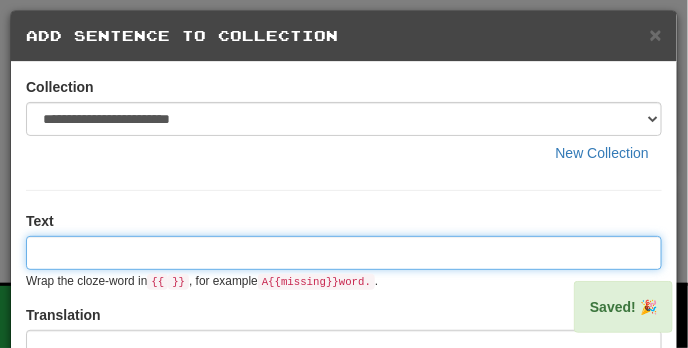 click at bounding box center [344, 253] 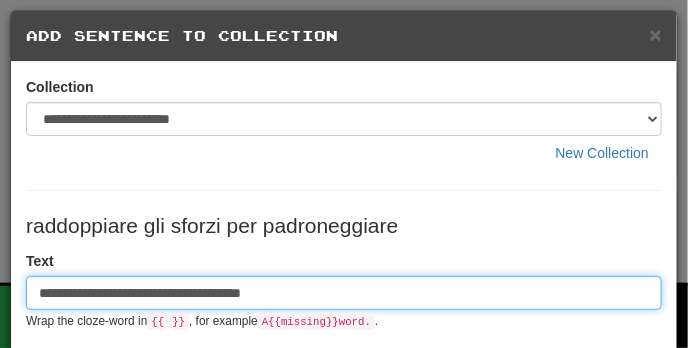 click on "**********" at bounding box center [344, 293] 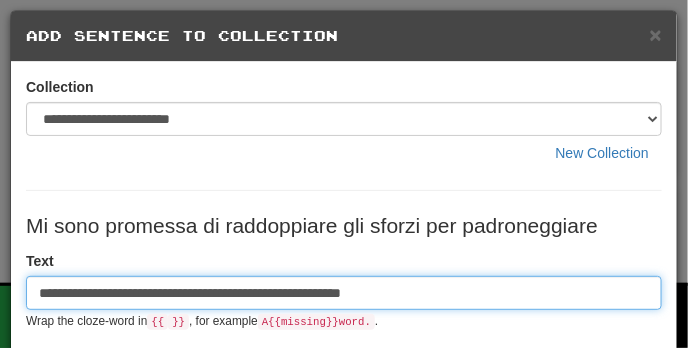 click on "**********" at bounding box center [344, 293] 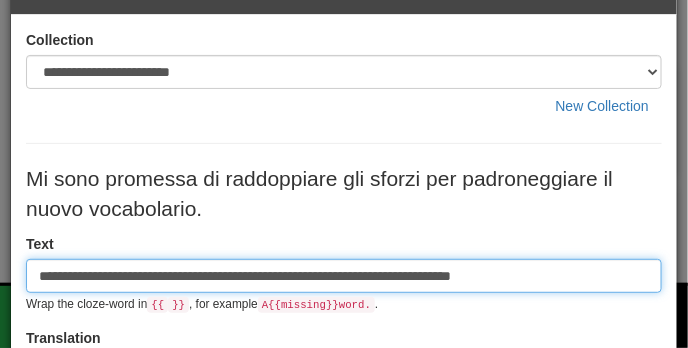 scroll, scrollTop: 63, scrollLeft: 0, axis: vertical 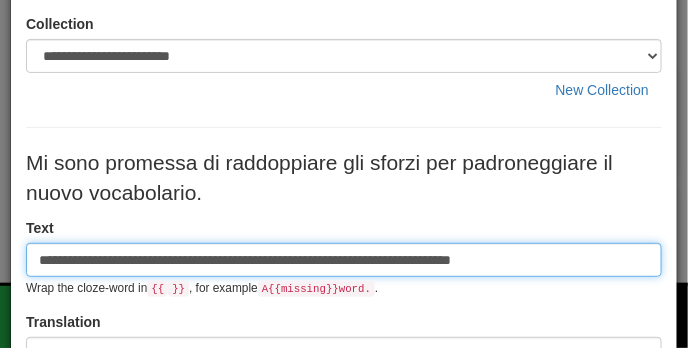 click on "**********" at bounding box center (344, 260) 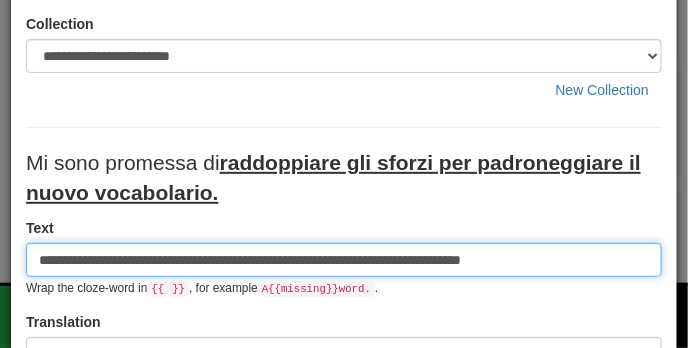 click on "**********" at bounding box center [344, 260] 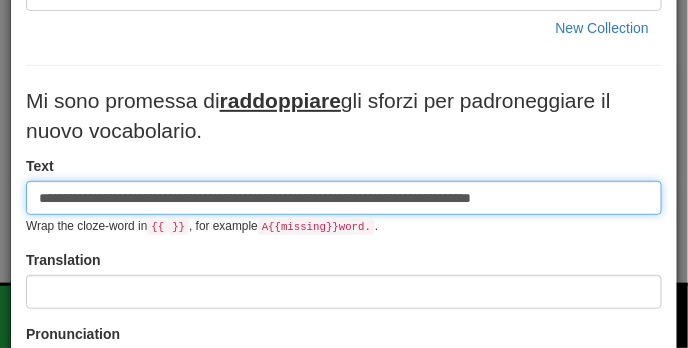 scroll, scrollTop: 145, scrollLeft: 0, axis: vertical 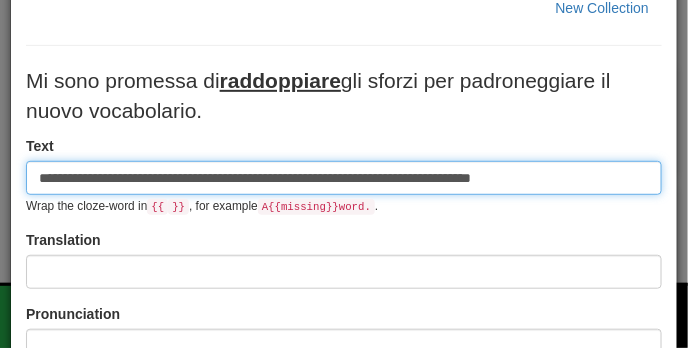 type on "**********" 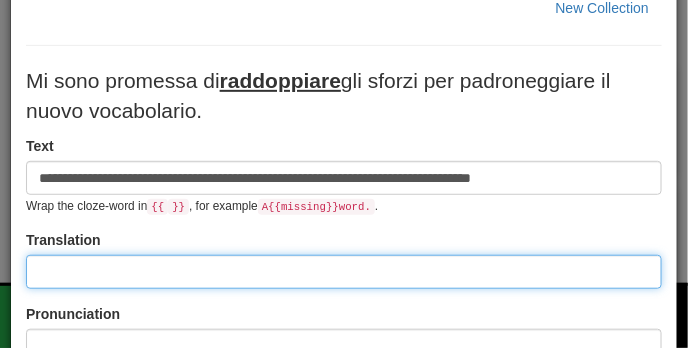 click at bounding box center (344, 272) 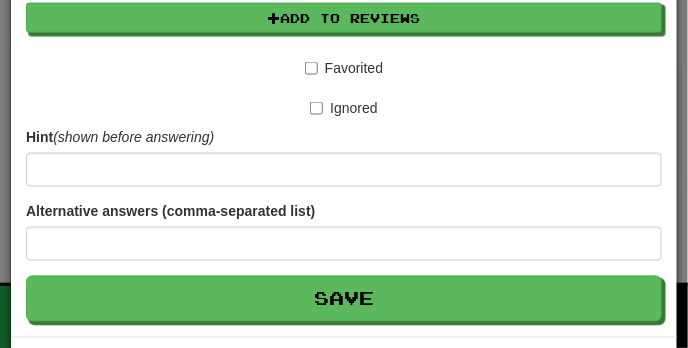 scroll, scrollTop: 653, scrollLeft: 0, axis: vertical 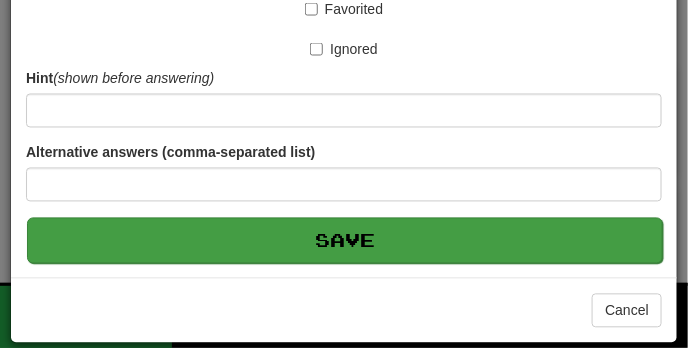 type on "**********" 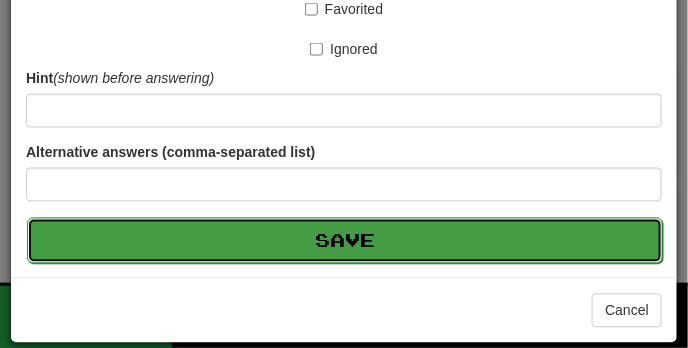click on "Save" at bounding box center (345, 241) 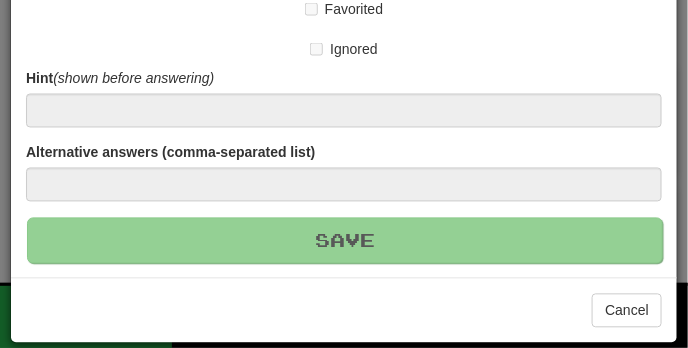 type 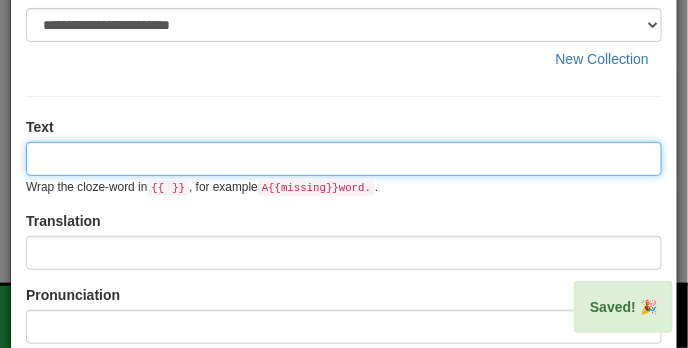 scroll, scrollTop: 0, scrollLeft: 0, axis: both 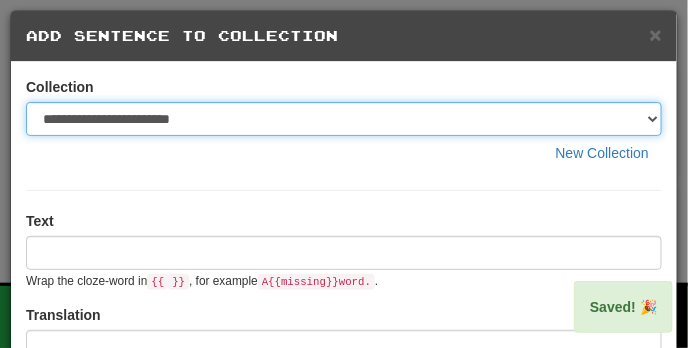 click on "**********" at bounding box center (344, 119) 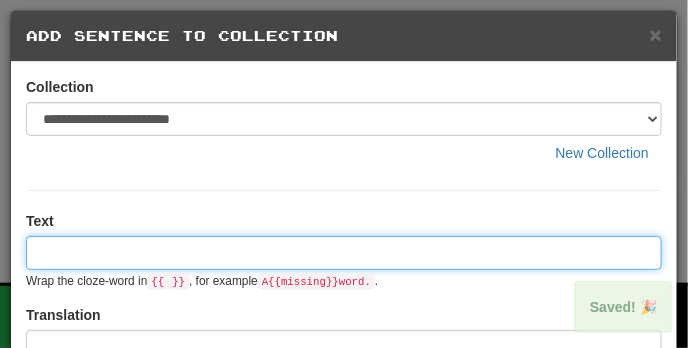 click at bounding box center [344, 253] 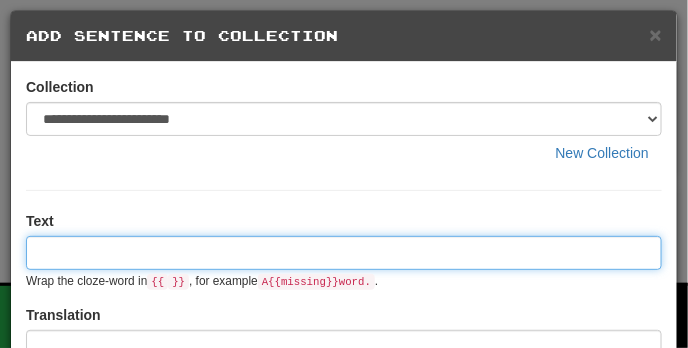 click at bounding box center [344, 253] 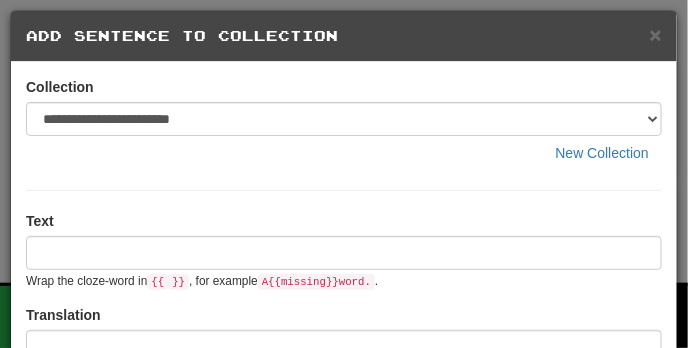 click on "Wrap the cloze-word in  {{ }} , for example  A  {{ missing }}  word. ." at bounding box center [202, 281] 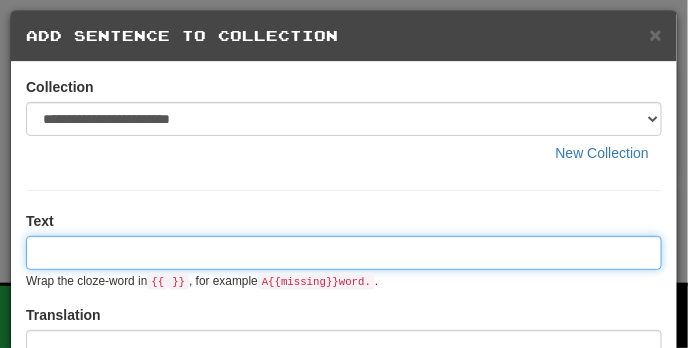click at bounding box center [344, 253] 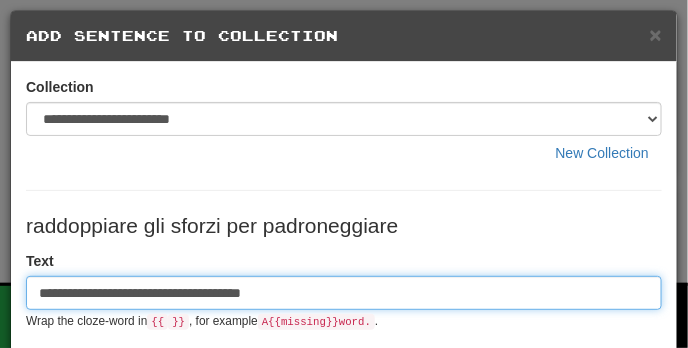 click on "**********" at bounding box center (344, 293) 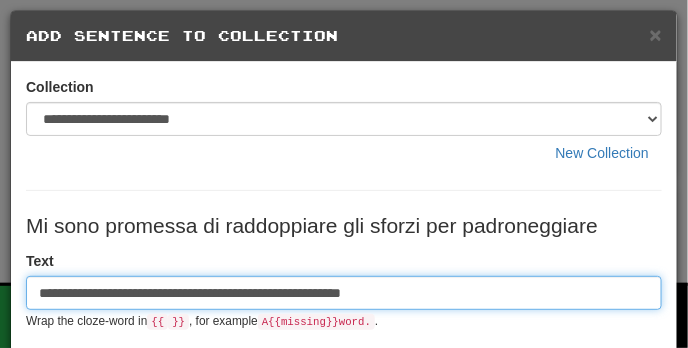 click on "**********" at bounding box center (344, 293) 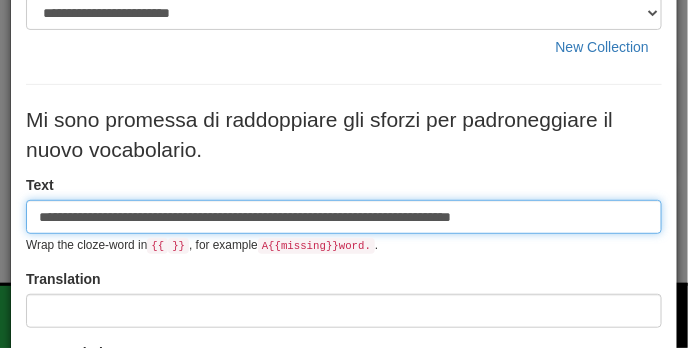 scroll, scrollTop: 107, scrollLeft: 0, axis: vertical 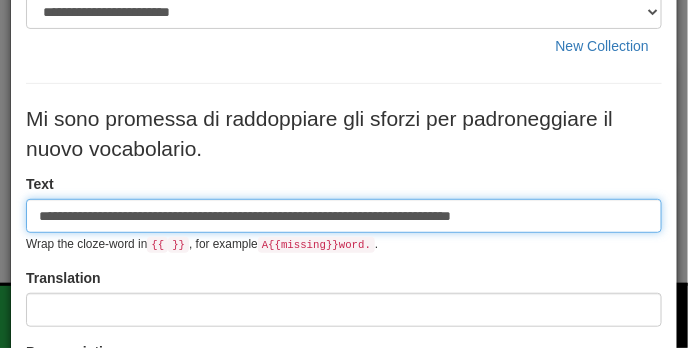 click on "**********" at bounding box center [344, 216] 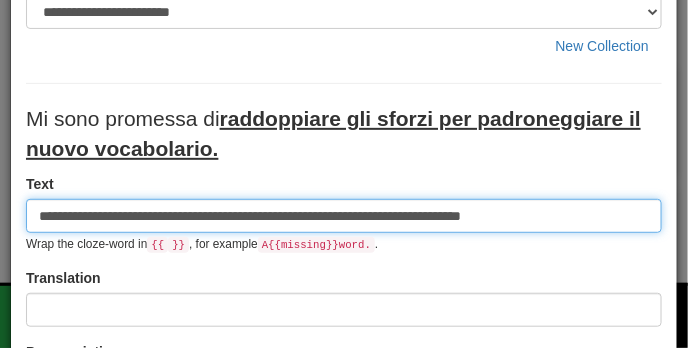 click on "**********" at bounding box center [344, 216] 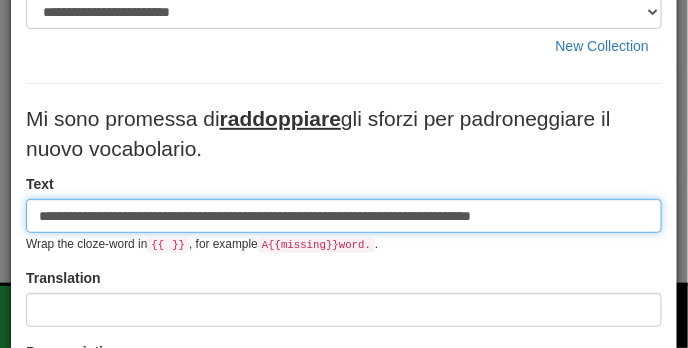 type on "**********" 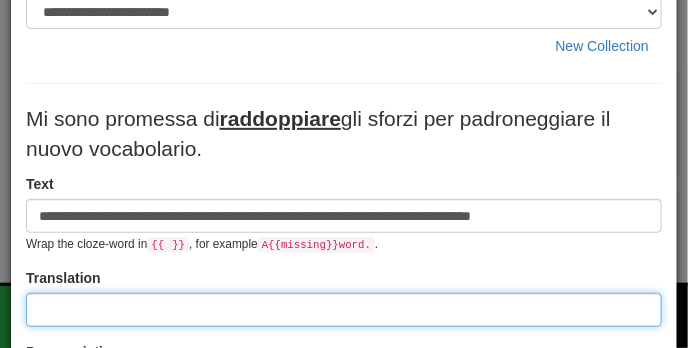 click at bounding box center (344, 310) 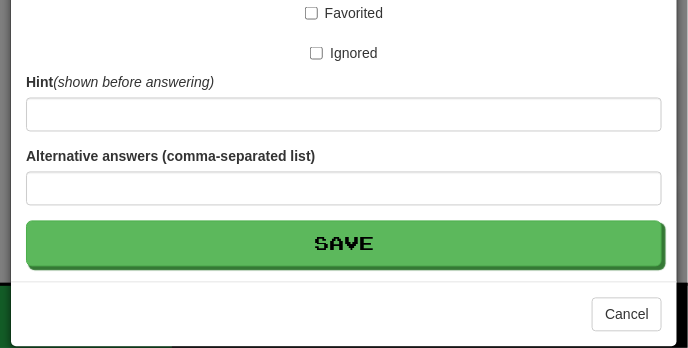 scroll, scrollTop: 653, scrollLeft: 0, axis: vertical 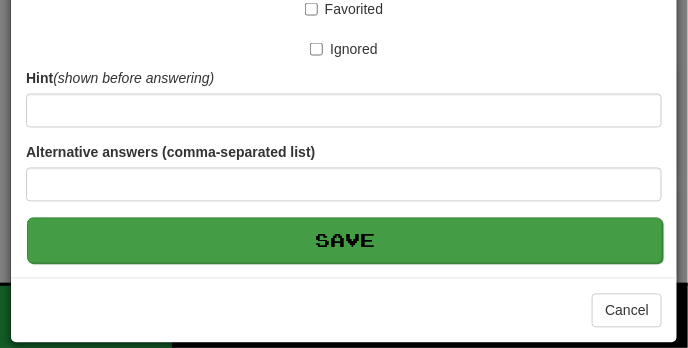 type on "**********" 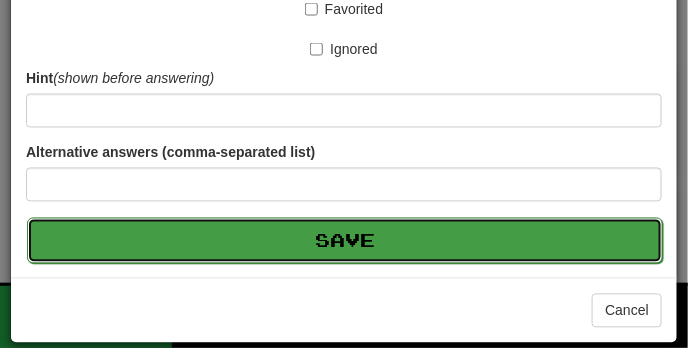 click on "Save" at bounding box center (345, 241) 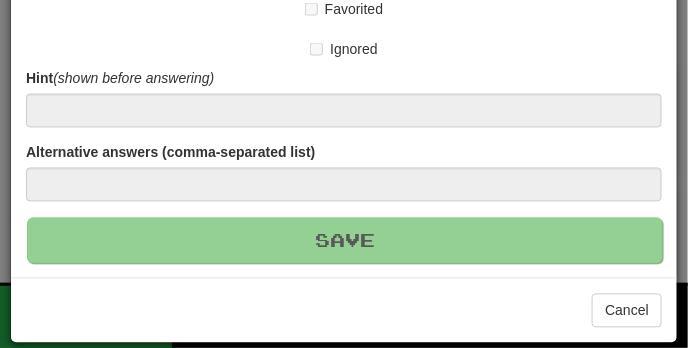 type 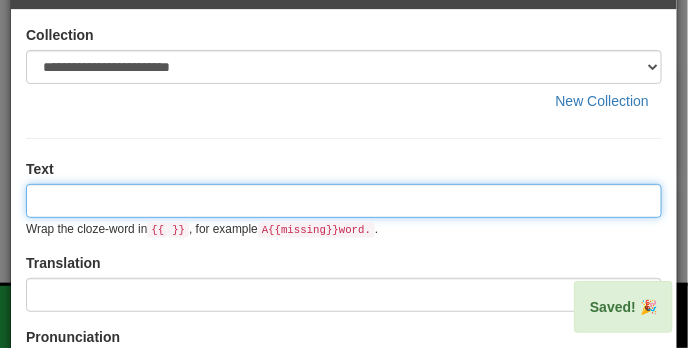 scroll, scrollTop: 0, scrollLeft: 0, axis: both 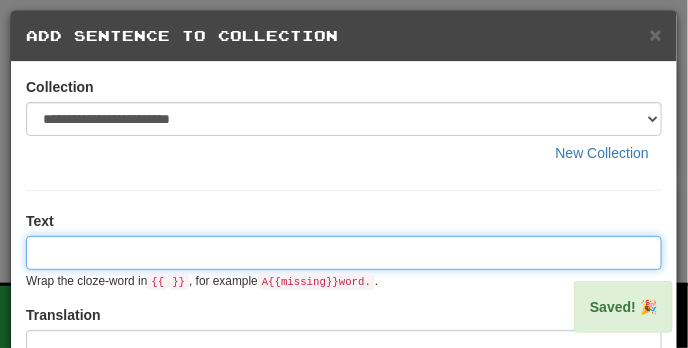 click at bounding box center [344, 253] 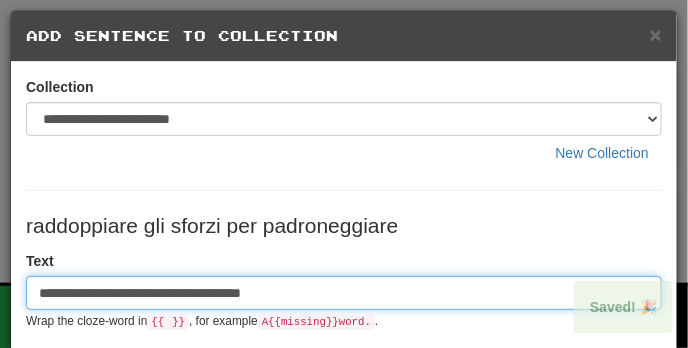 click on "**********" at bounding box center [344, 293] 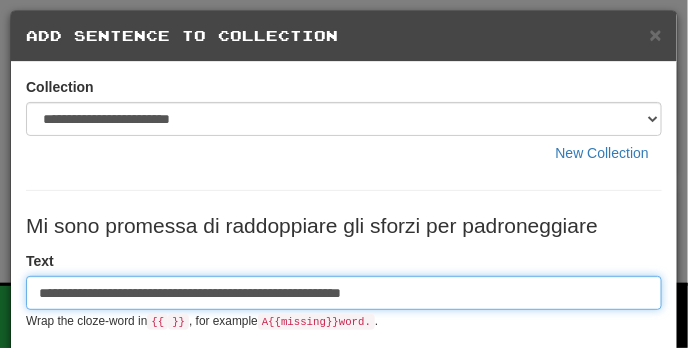 click on "**********" at bounding box center [344, 293] 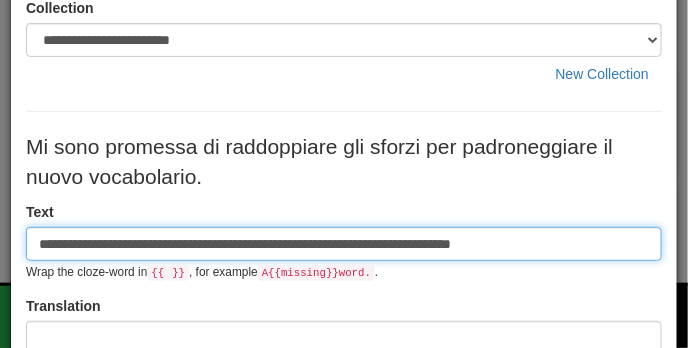 scroll, scrollTop: 81, scrollLeft: 0, axis: vertical 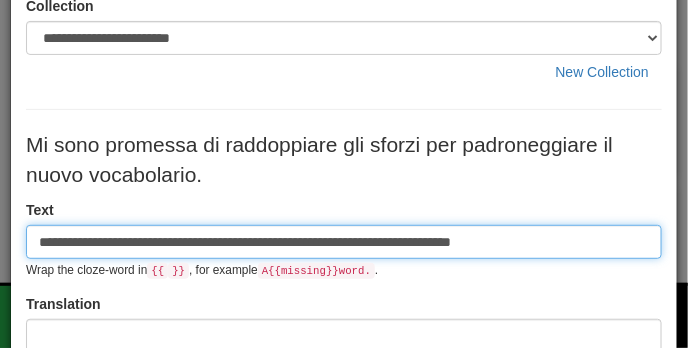 click on "**********" at bounding box center (344, 242) 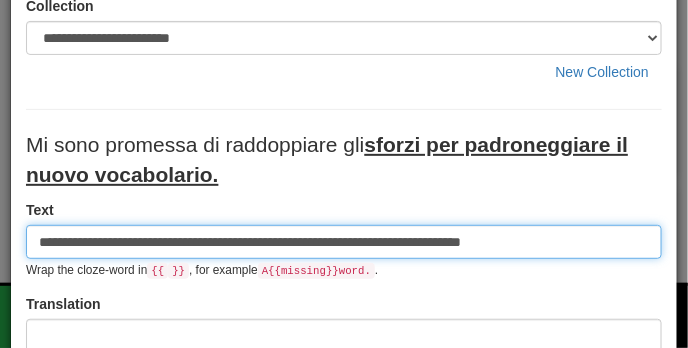 click on "**********" at bounding box center [344, 242] 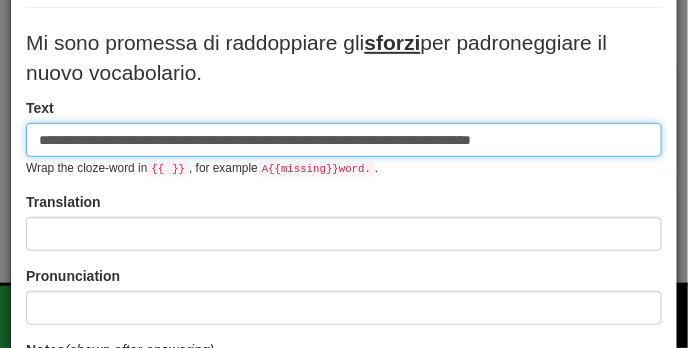 type on "**********" 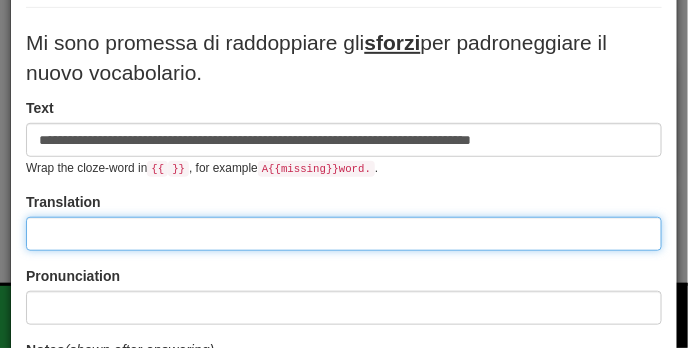 click at bounding box center (344, 234) 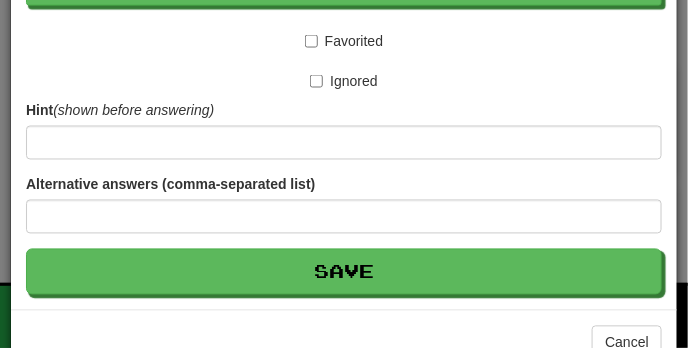scroll, scrollTop: 653, scrollLeft: 0, axis: vertical 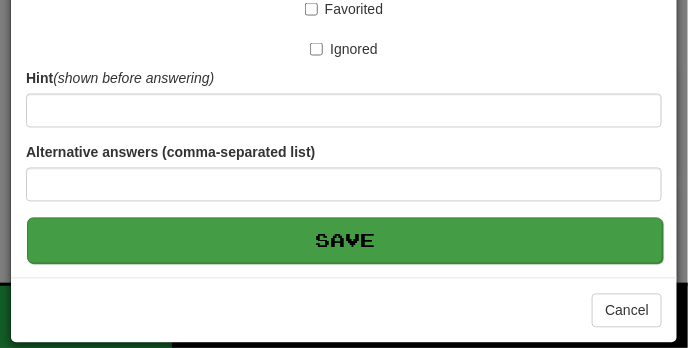 type on "**********" 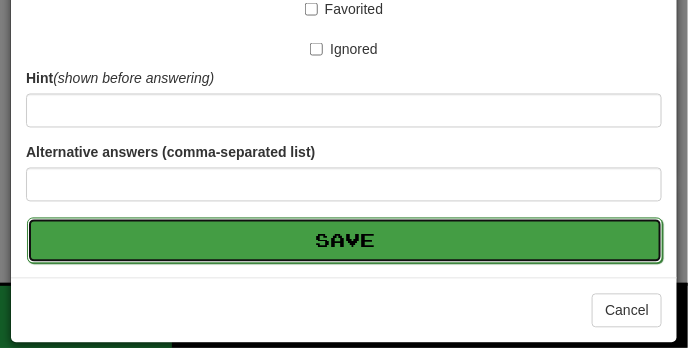 click on "Save" at bounding box center (345, 241) 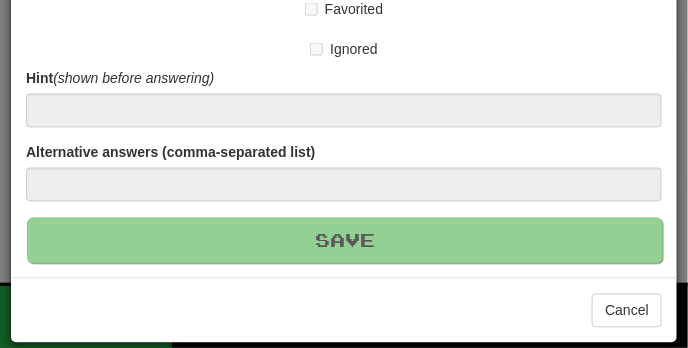 type 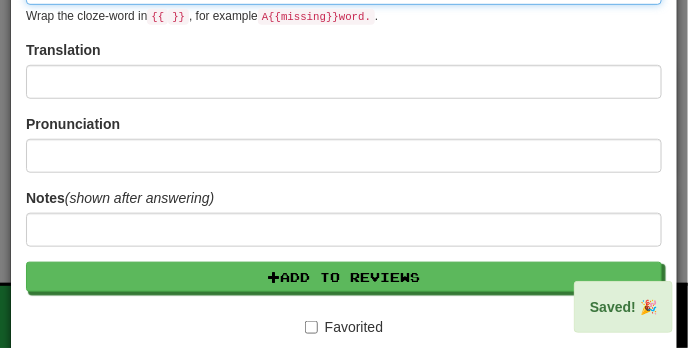 scroll, scrollTop: 0, scrollLeft: 0, axis: both 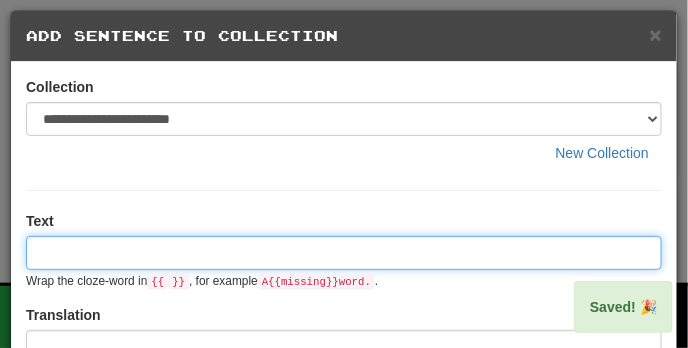 click at bounding box center (344, 253) 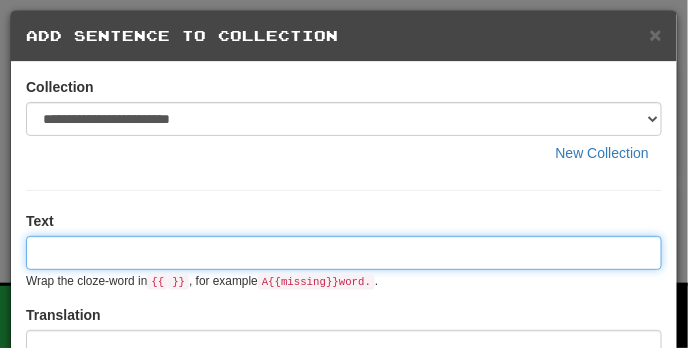 click at bounding box center (344, 253) 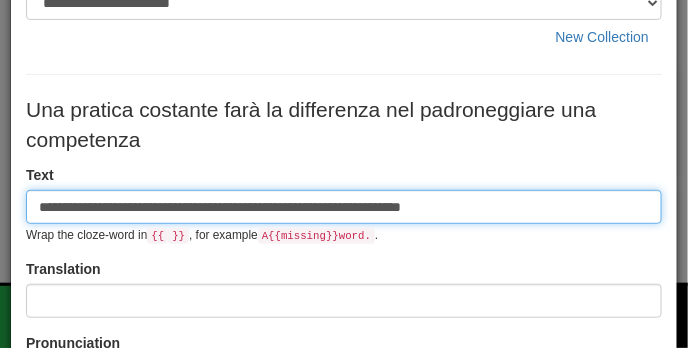 scroll, scrollTop: 121, scrollLeft: 0, axis: vertical 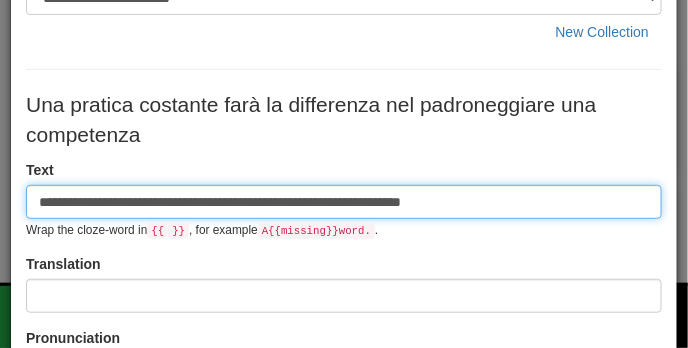 click on "**********" at bounding box center (344, 202) 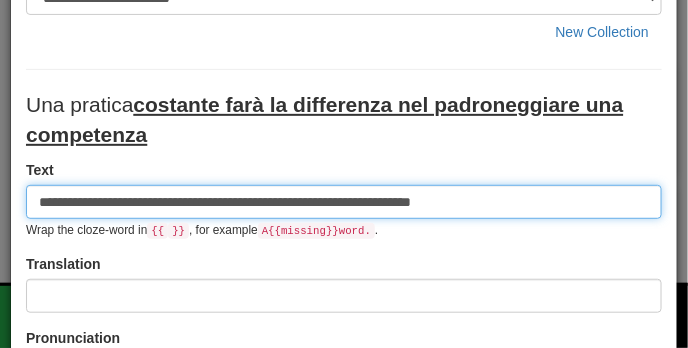 click on "**********" at bounding box center (344, 202) 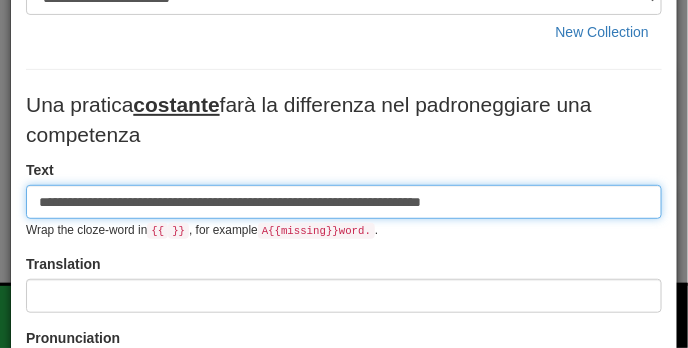 type on "**********" 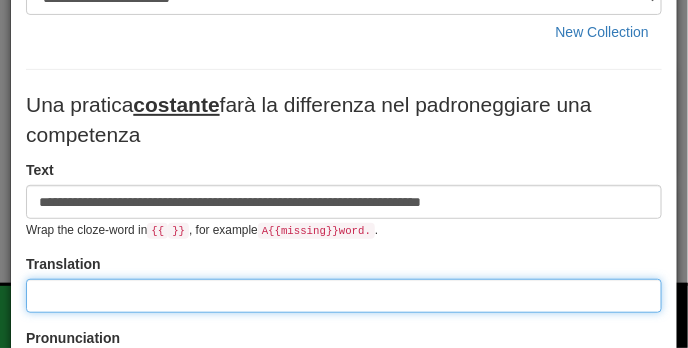 click at bounding box center (344, 296) 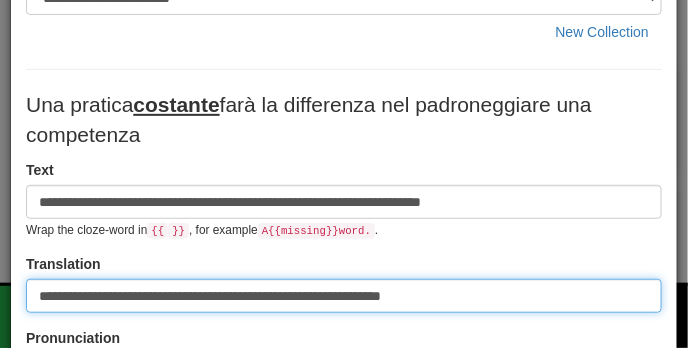 type on "**********" 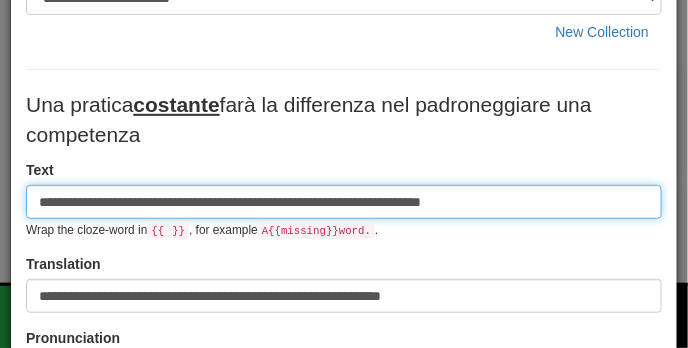 click on "**********" at bounding box center (344, 202) 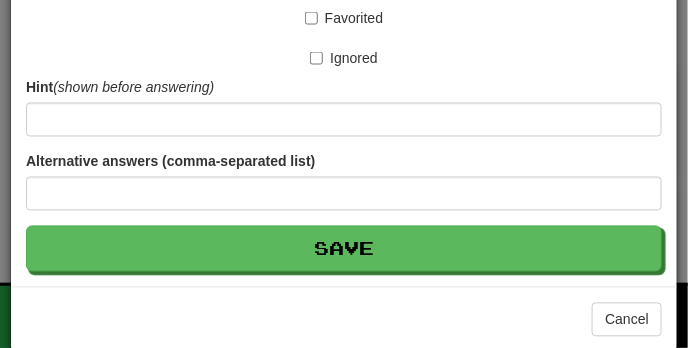 scroll, scrollTop: 653, scrollLeft: 0, axis: vertical 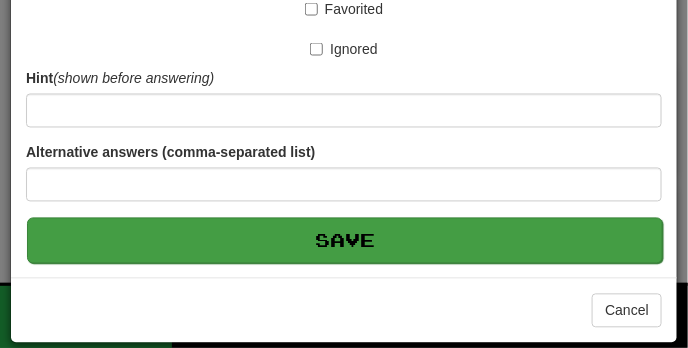 type on "**********" 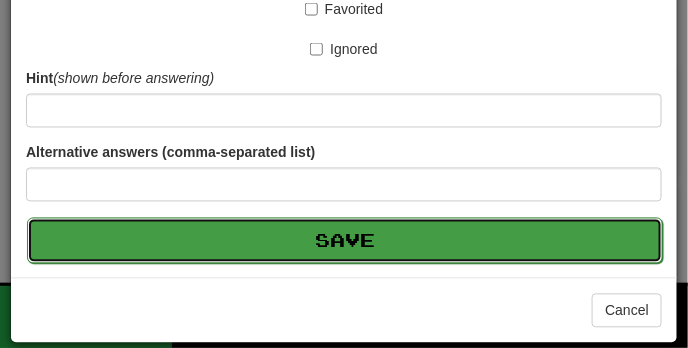 click on "Save" at bounding box center (345, 241) 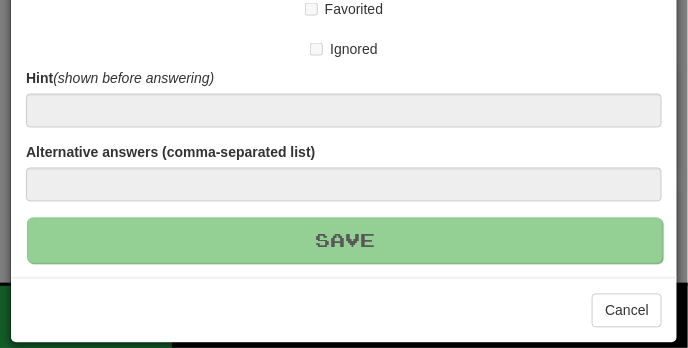 type 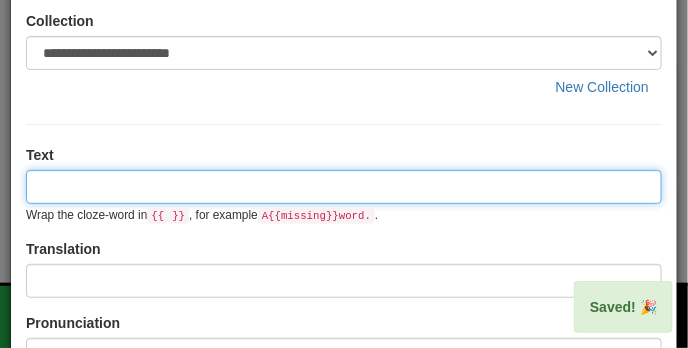 scroll, scrollTop: 0, scrollLeft: 0, axis: both 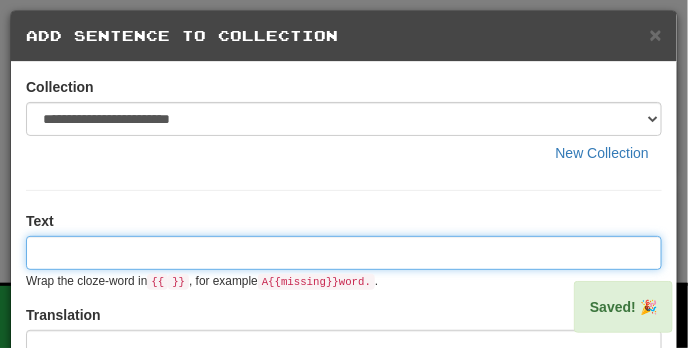 click at bounding box center [344, 253] 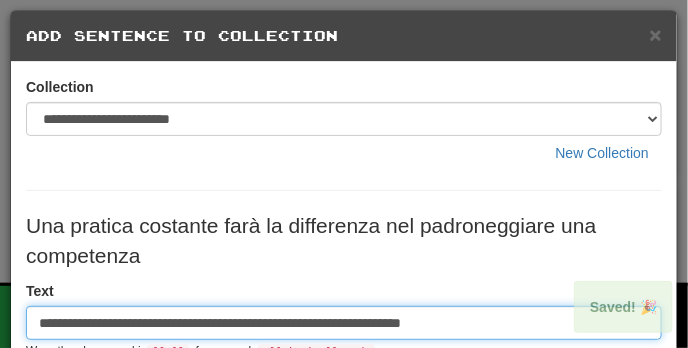 click on "**********" at bounding box center (344, 323) 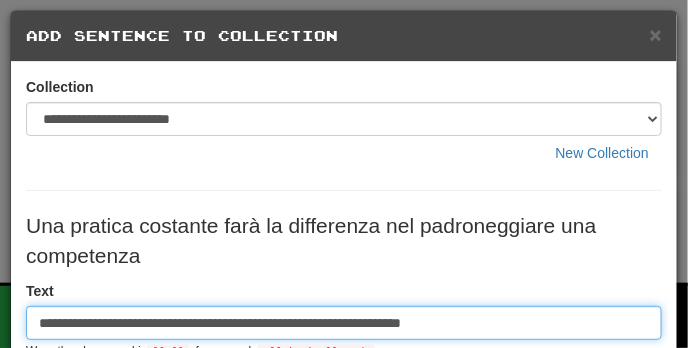 click on "**********" at bounding box center [344, 323] 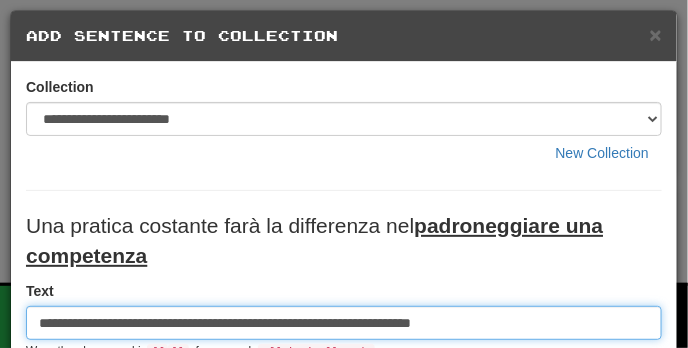 click on "**********" at bounding box center [344, 323] 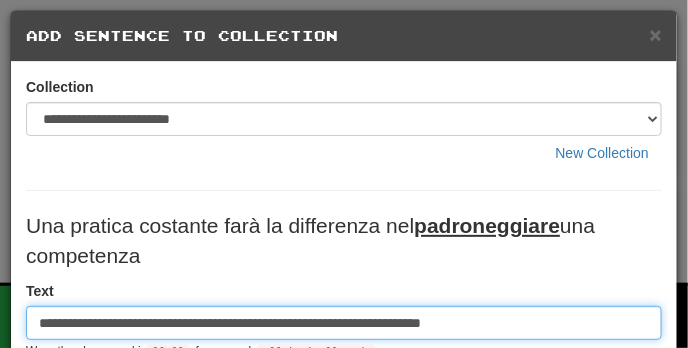 click on "**********" at bounding box center (344, 323) 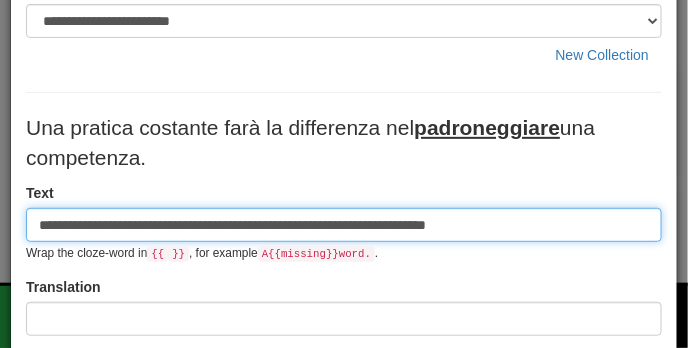 scroll, scrollTop: 102, scrollLeft: 0, axis: vertical 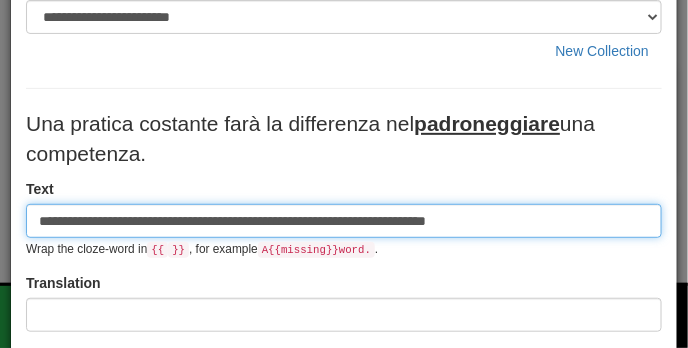 type on "**********" 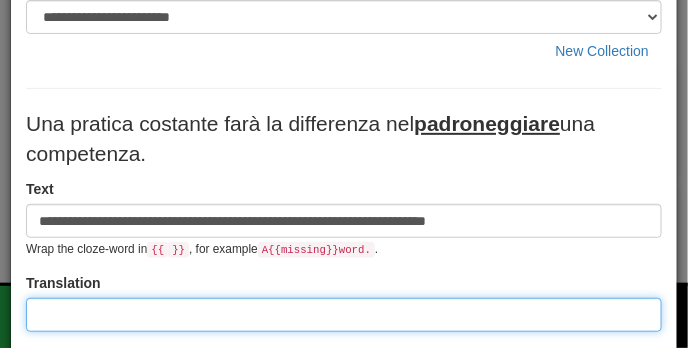 click at bounding box center (344, 315) 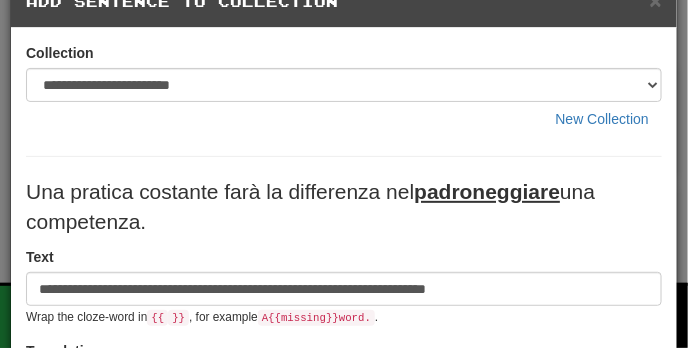 scroll, scrollTop: 32, scrollLeft: 0, axis: vertical 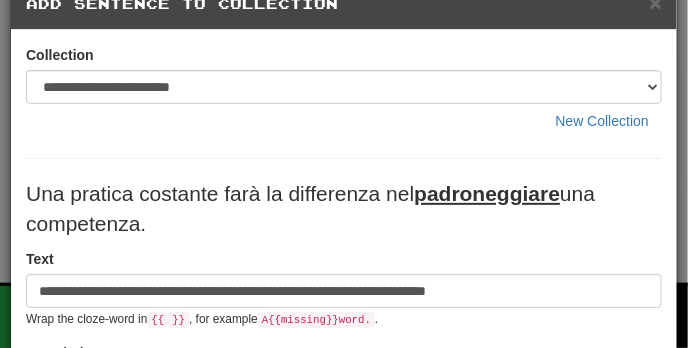 type on "**********" 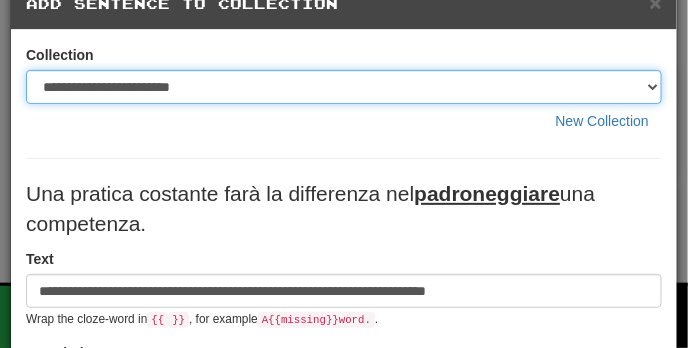 click on "**********" at bounding box center [344, 87] 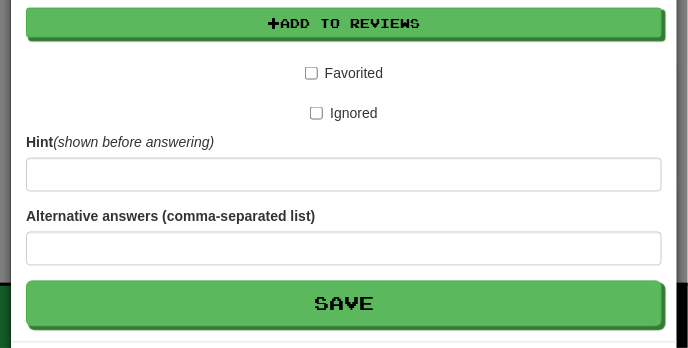 scroll, scrollTop: 604, scrollLeft: 0, axis: vertical 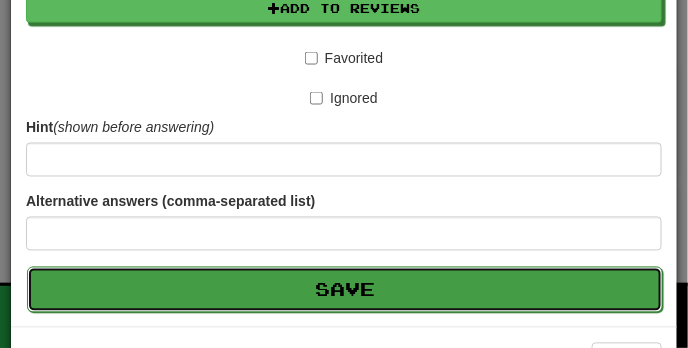 click on "Save" at bounding box center [345, 290] 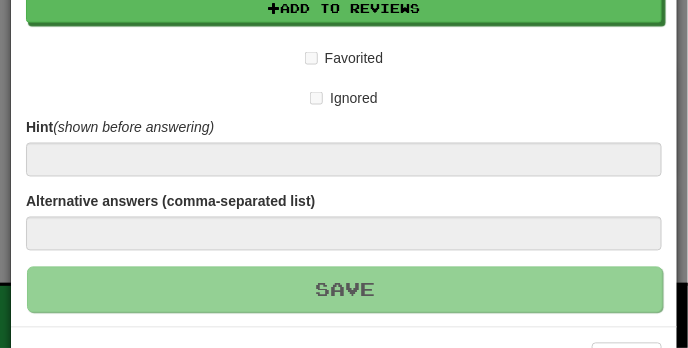 type 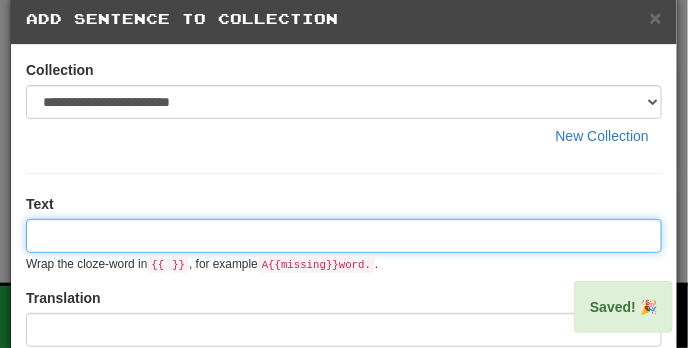 scroll, scrollTop: 0, scrollLeft: 0, axis: both 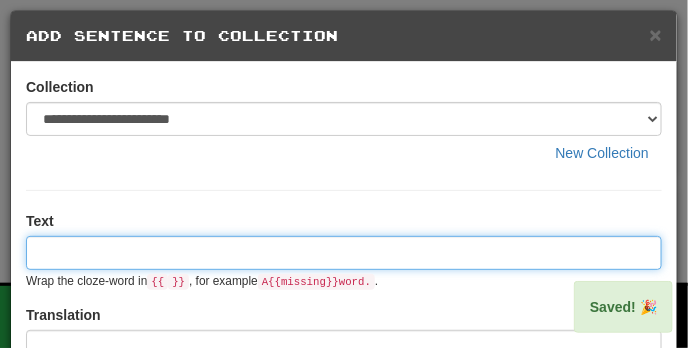 click at bounding box center (344, 253) 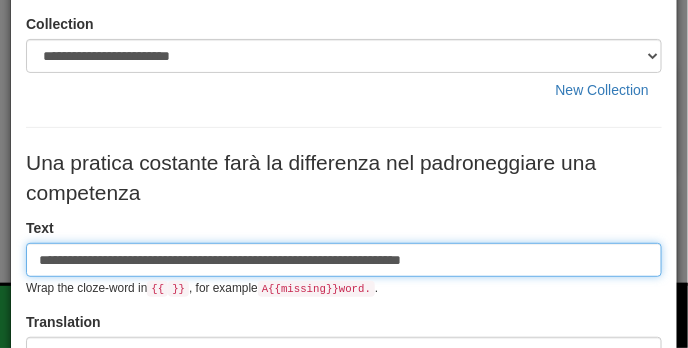 scroll, scrollTop: 64, scrollLeft: 0, axis: vertical 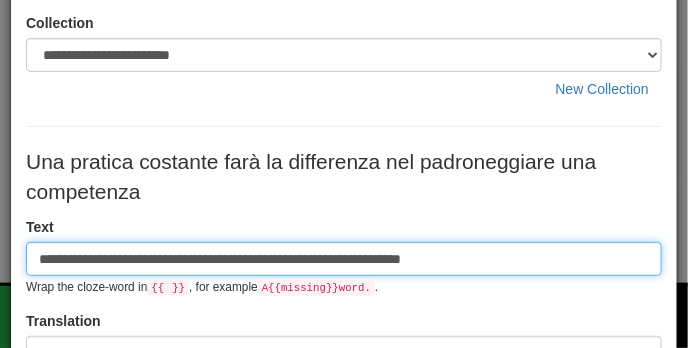 click on "**********" at bounding box center (344, 259) 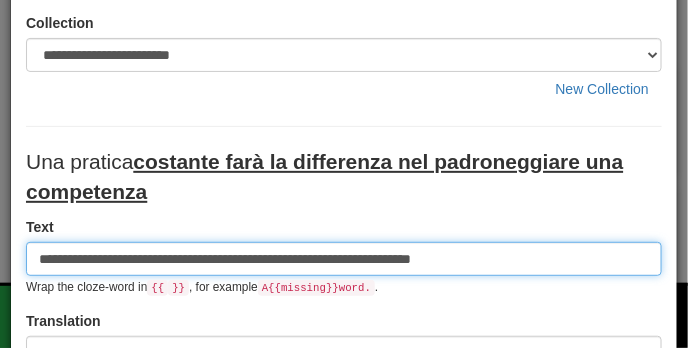 click on "**********" at bounding box center (344, 259) 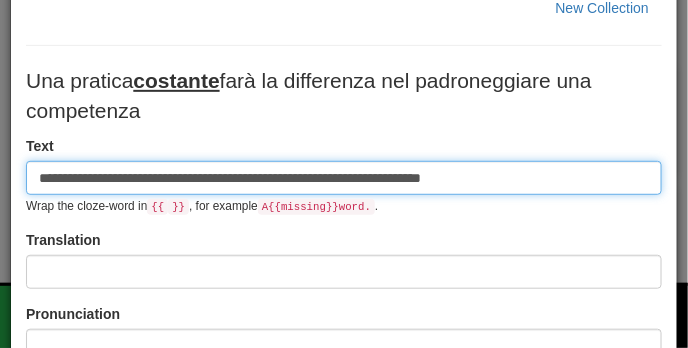 scroll, scrollTop: 150, scrollLeft: 0, axis: vertical 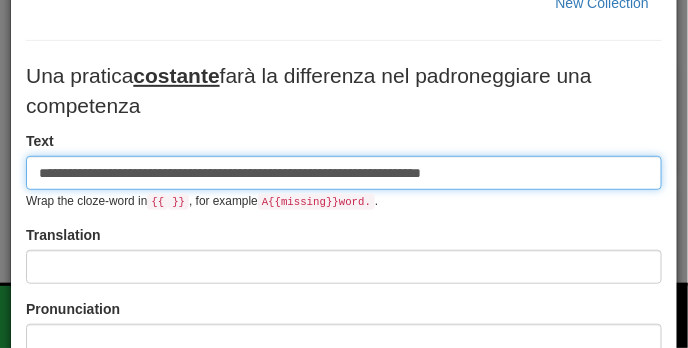 click on "**********" at bounding box center [344, 173] 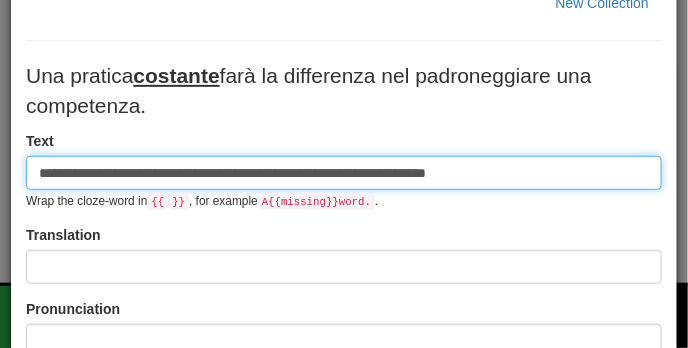 type on "**********" 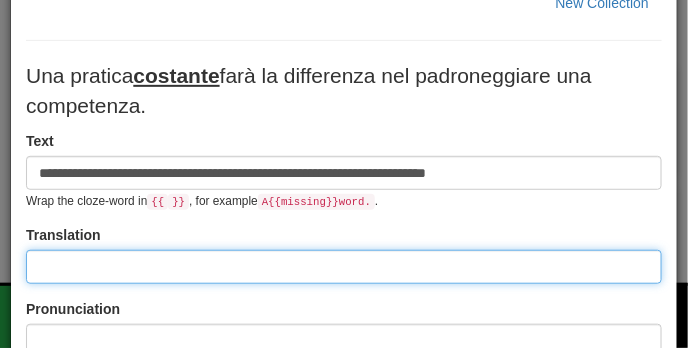click at bounding box center (344, 267) 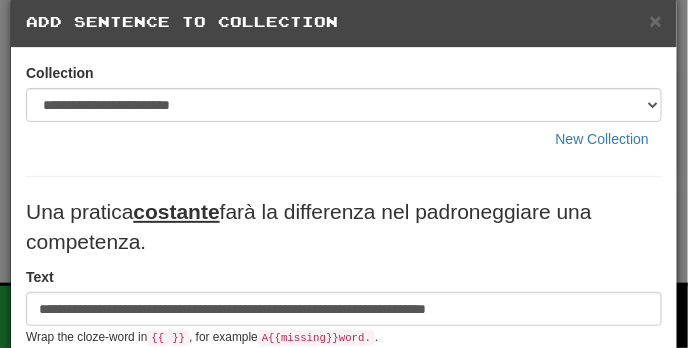 scroll, scrollTop: 14, scrollLeft: 0, axis: vertical 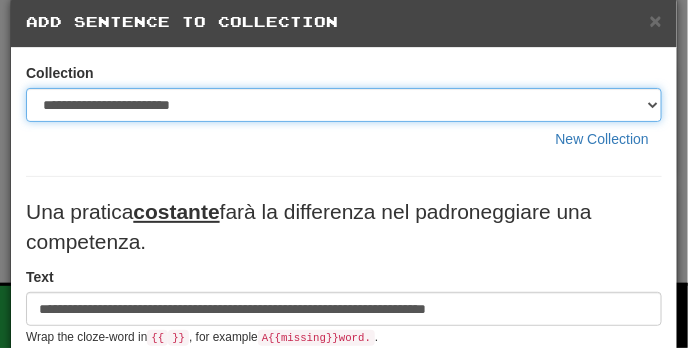 click on "**********" at bounding box center [344, 105] 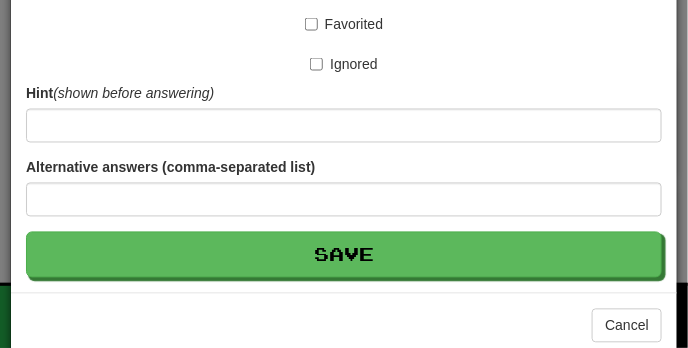 scroll, scrollTop: 653, scrollLeft: 0, axis: vertical 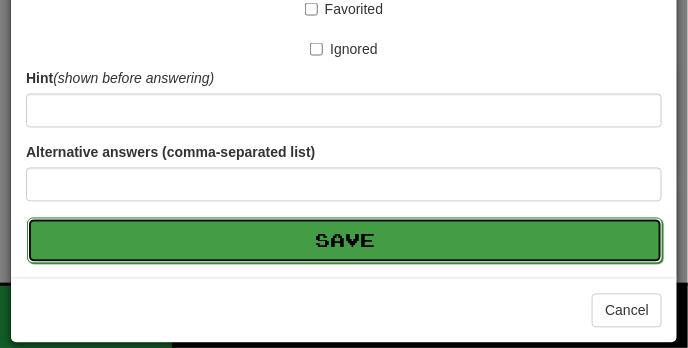 click on "Save" at bounding box center [345, 241] 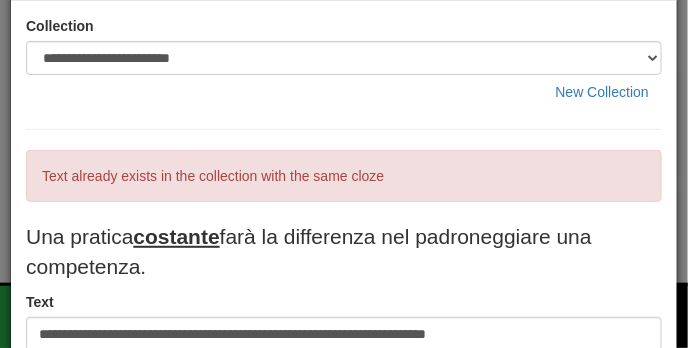 scroll, scrollTop: 116, scrollLeft: 0, axis: vertical 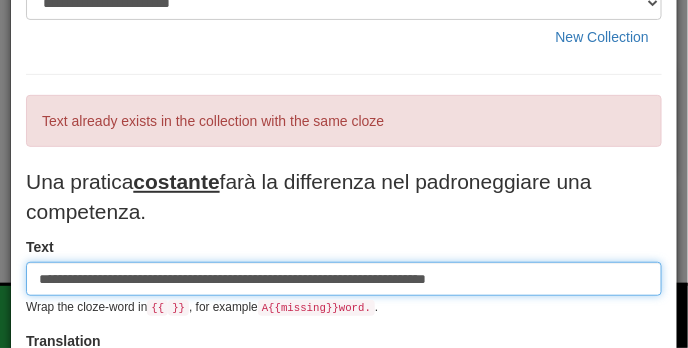 click on "**********" at bounding box center (344, 279) 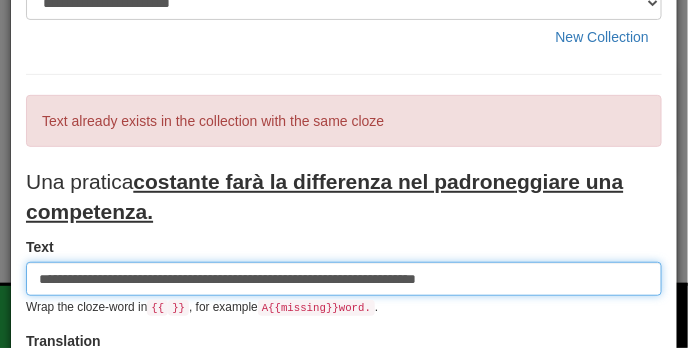 click on "**********" at bounding box center (344, 279) 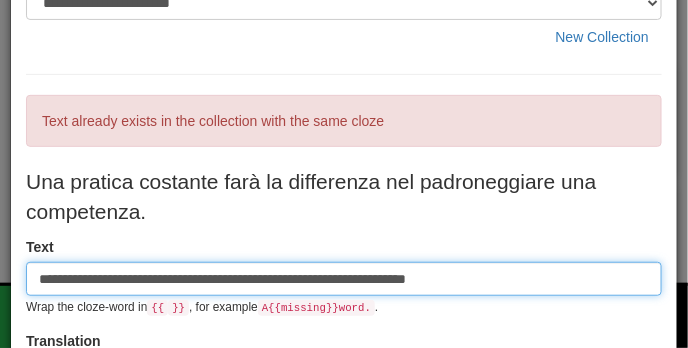 click on "**********" at bounding box center (344, 279) 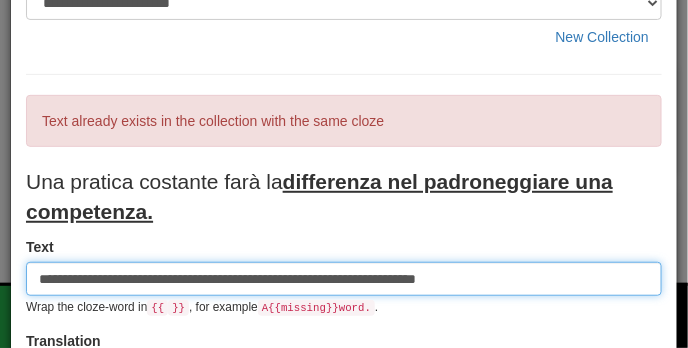 click on "**********" at bounding box center [344, 279] 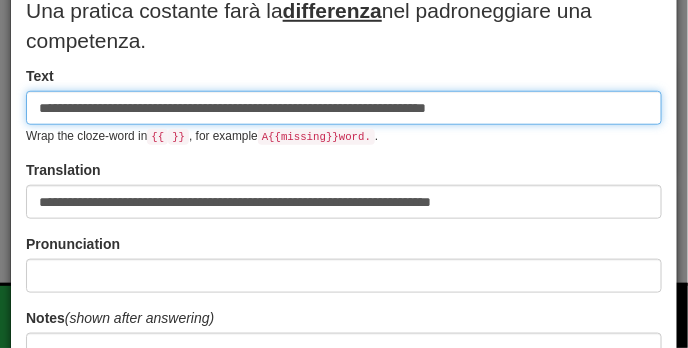 scroll, scrollTop: 293, scrollLeft: 0, axis: vertical 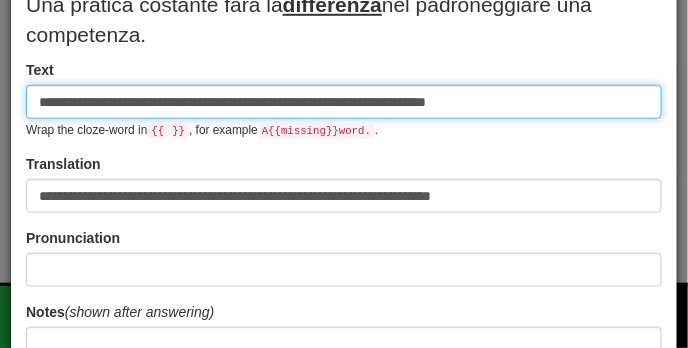 type on "**********" 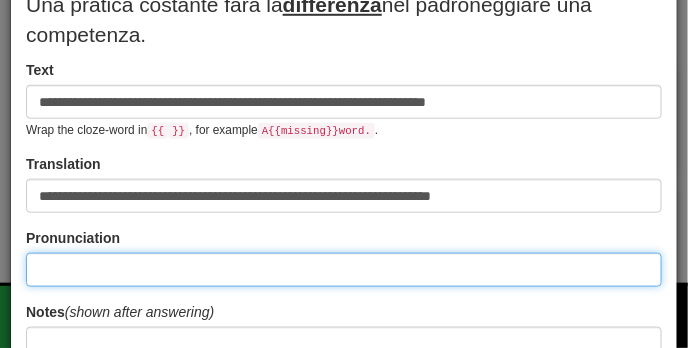click at bounding box center (344, 270) 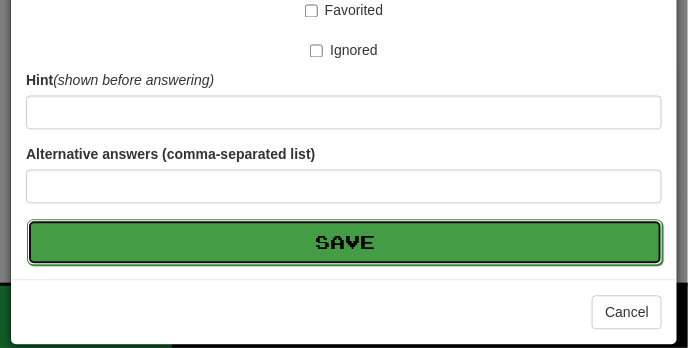 click on "Save" at bounding box center [345, 243] 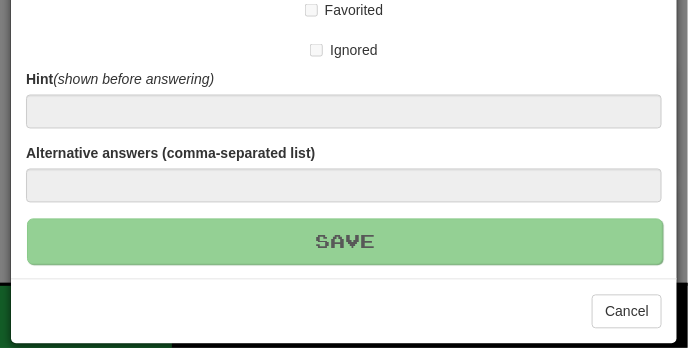 type 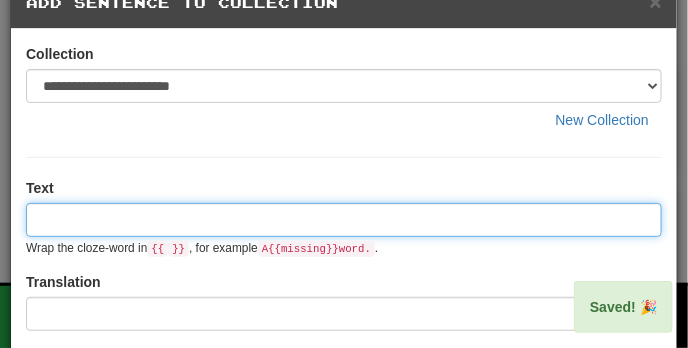 scroll, scrollTop: 0, scrollLeft: 0, axis: both 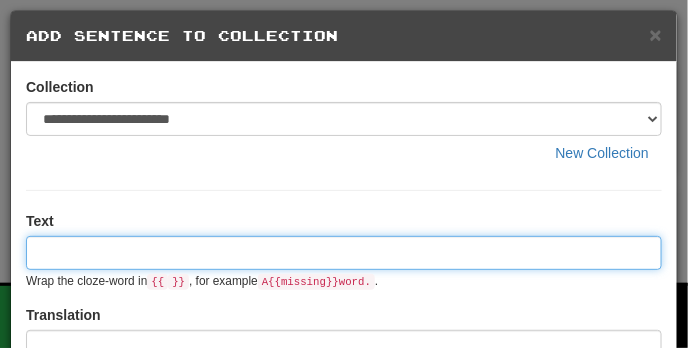 click at bounding box center (344, 253) 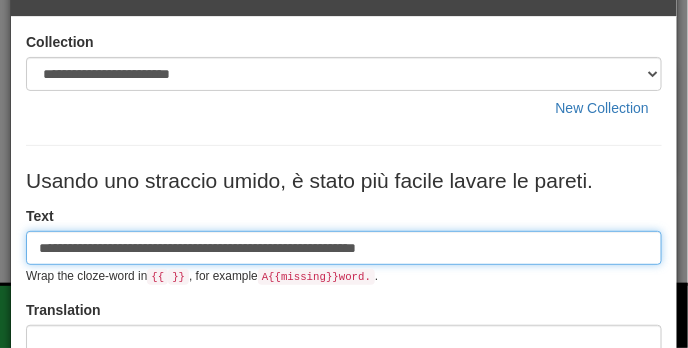 scroll, scrollTop: 66, scrollLeft: 0, axis: vertical 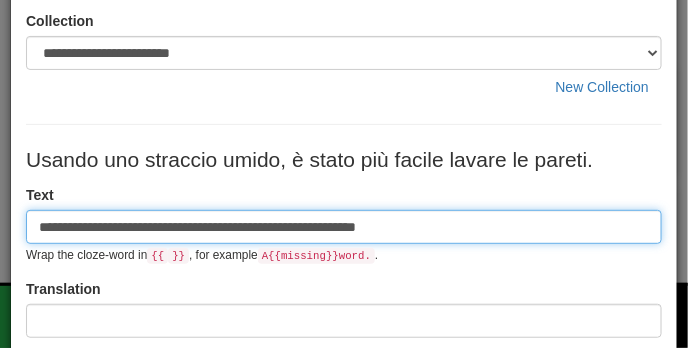 click on "**********" at bounding box center (344, 227) 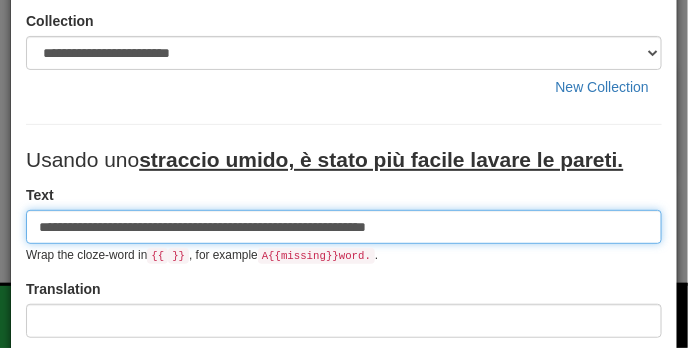 click on "**********" at bounding box center (344, 227) 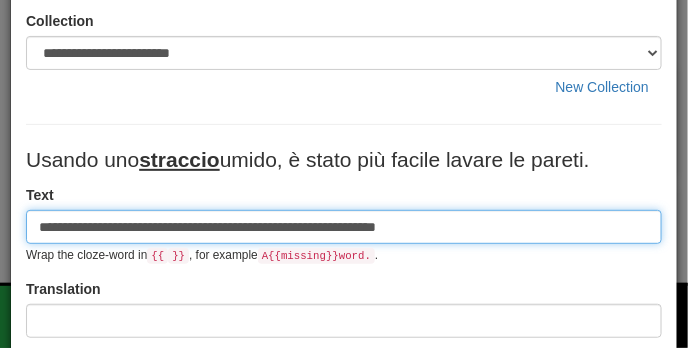 type on "**********" 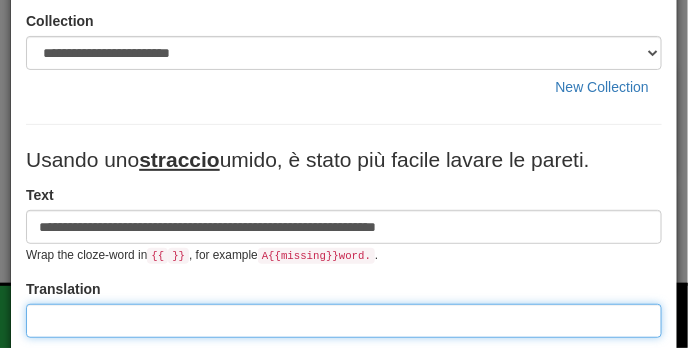 click at bounding box center [344, 321] 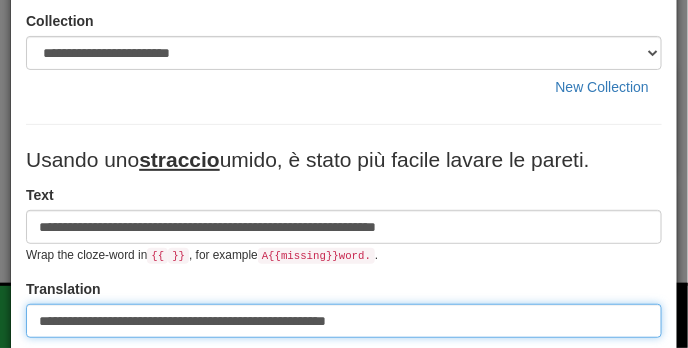 type on "**********" 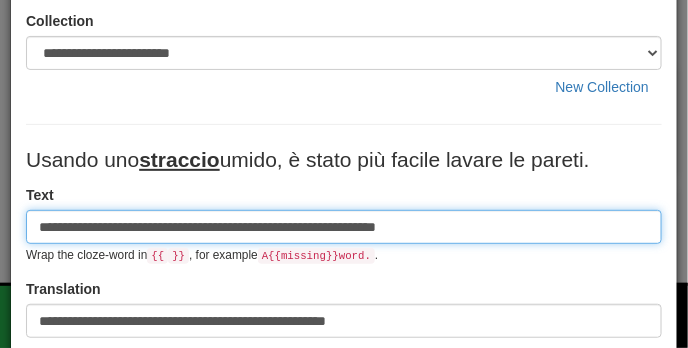 click on "**********" at bounding box center (344, 227) 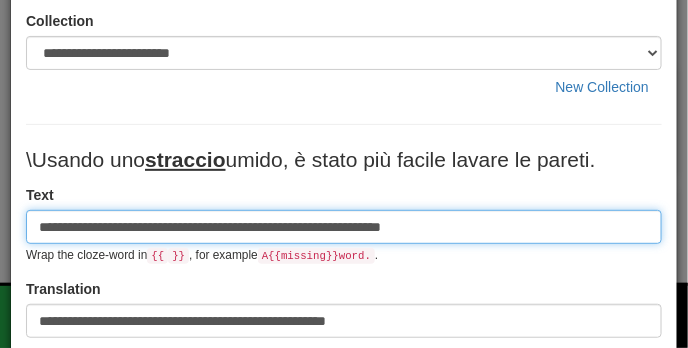 type on "**********" 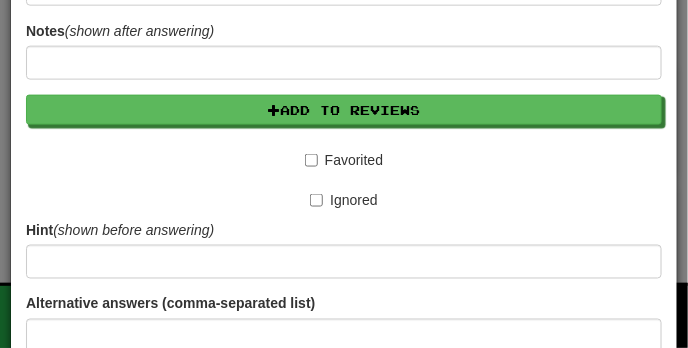 scroll, scrollTop: 622, scrollLeft: 0, axis: vertical 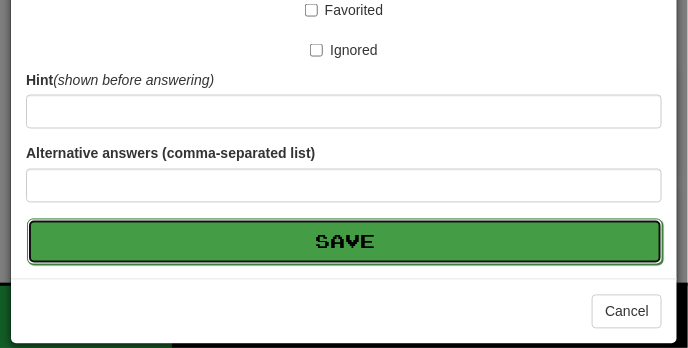 click on "Save" at bounding box center (345, 242) 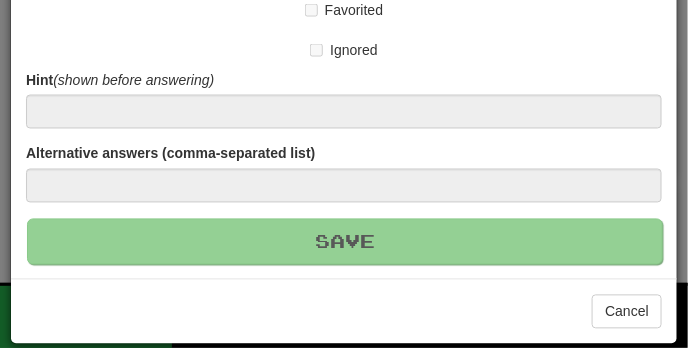 type 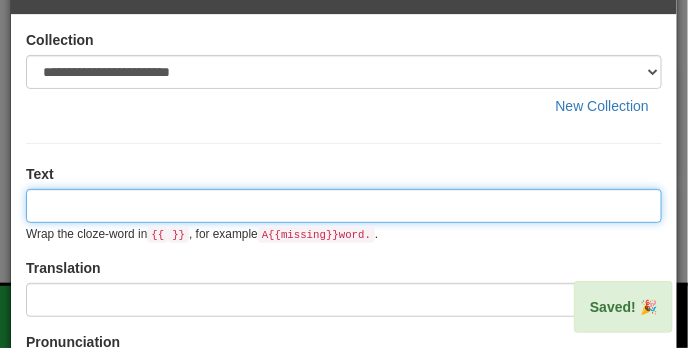 scroll, scrollTop: 0, scrollLeft: 0, axis: both 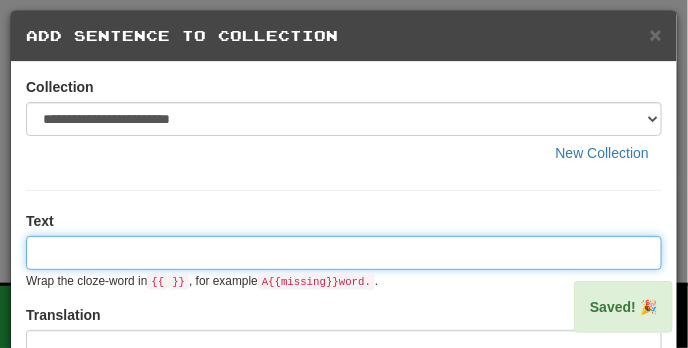 click at bounding box center [344, 253] 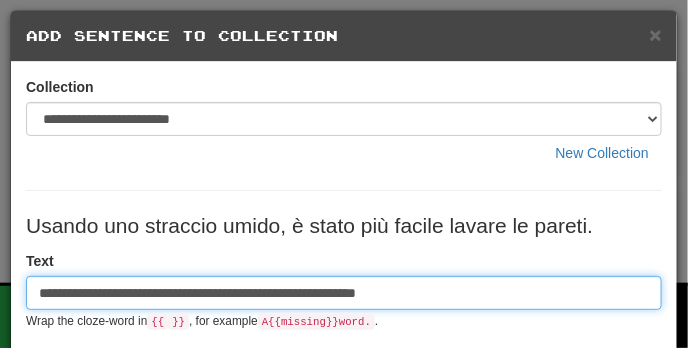 click on "**********" at bounding box center [344, 293] 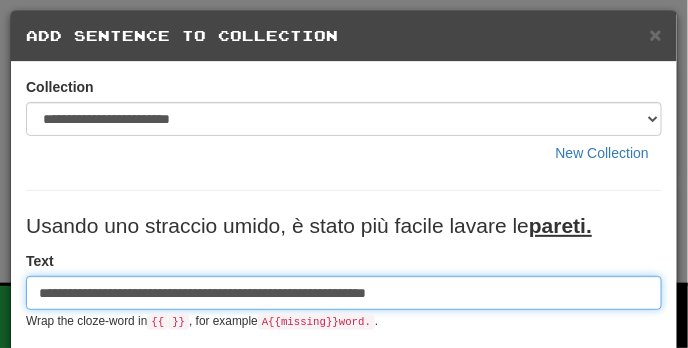 click on "**********" at bounding box center [344, 293] 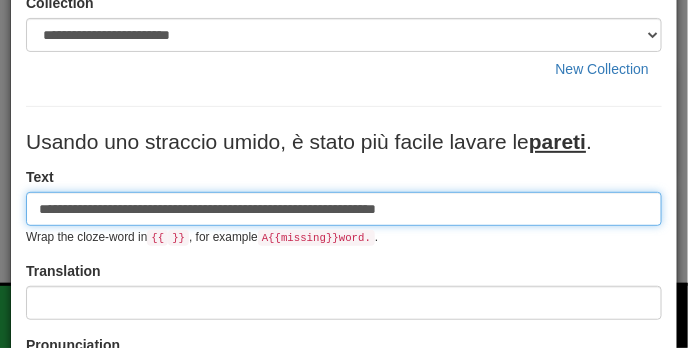 scroll, scrollTop: 85, scrollLeft: 0, axis: vertical 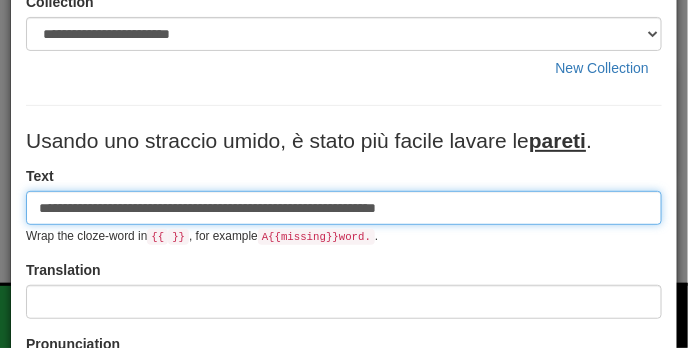 type on "**********" 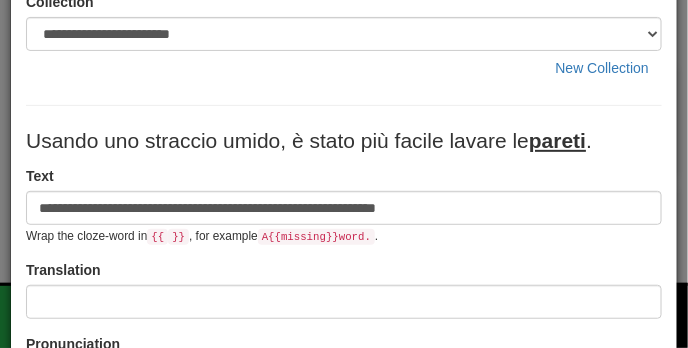 click on "Translation" at bounding box center (344, 289) 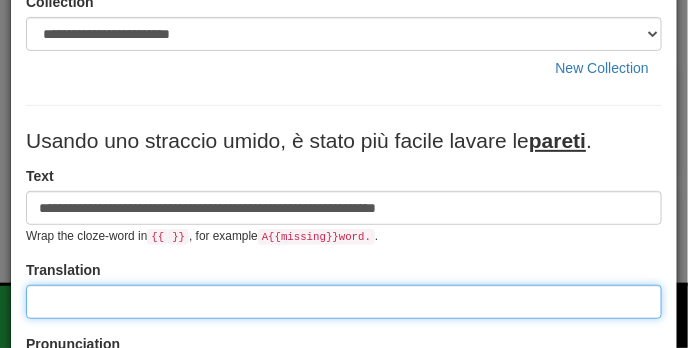 click at bounding box center [344, 302] 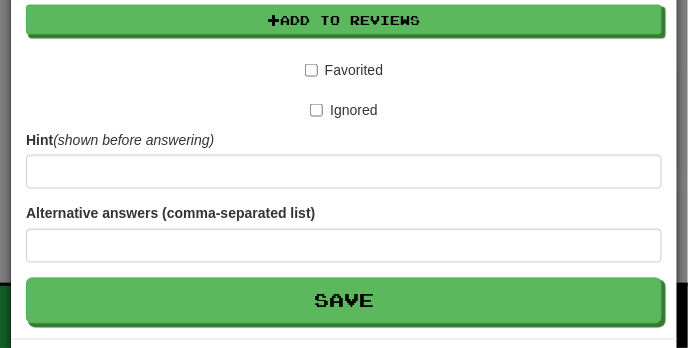 scroll, scrollTop: 622, scrollLeft: 0, axis: vertical 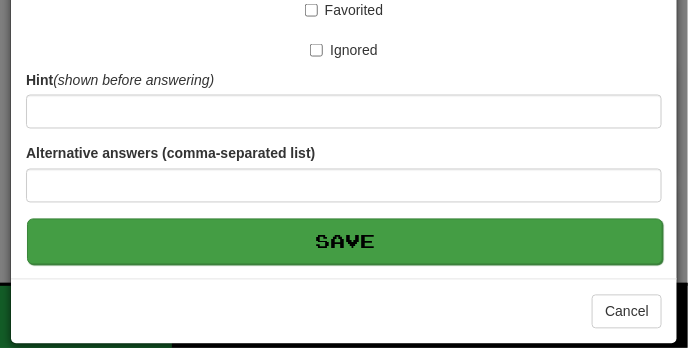 type on "**********" 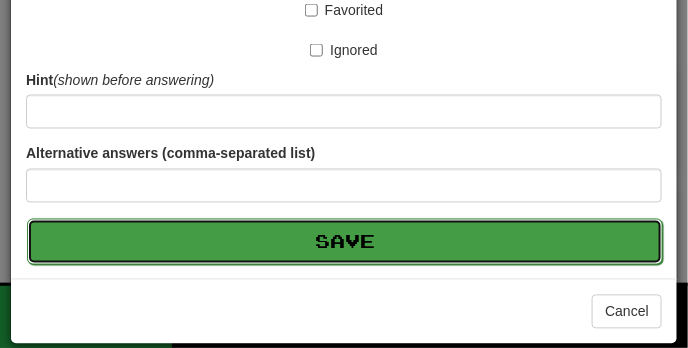 click on "Save" at bounding box center [345, 242] 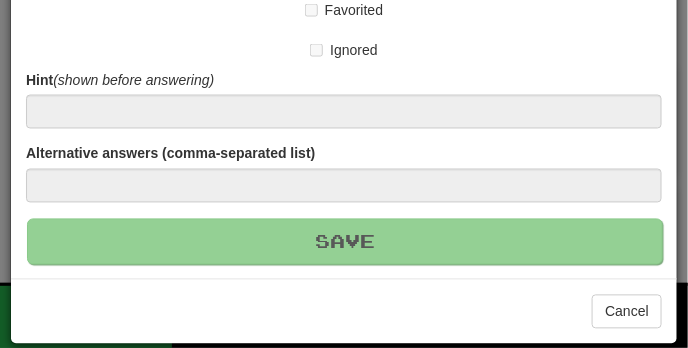 type 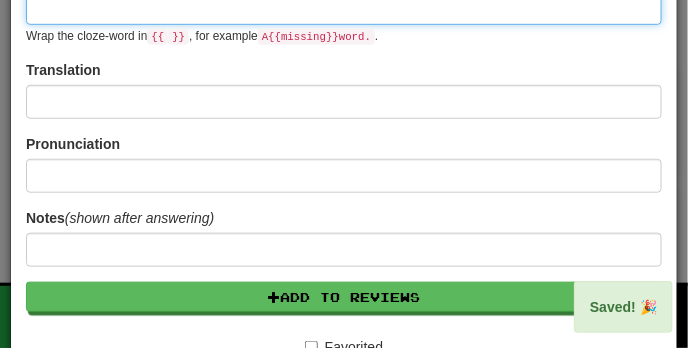 scroll, scrollTop: 0, scrollLeft: 0, axis: both 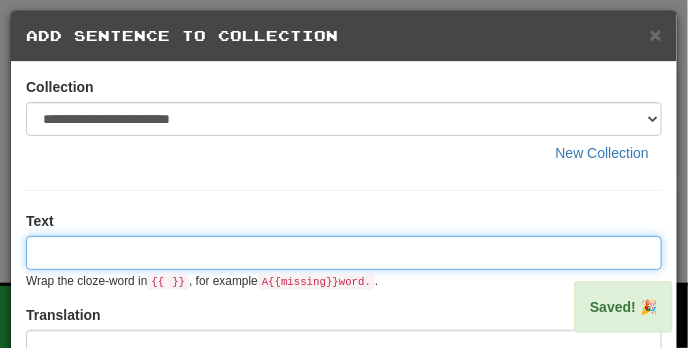 click at bounding box center [344, 253] 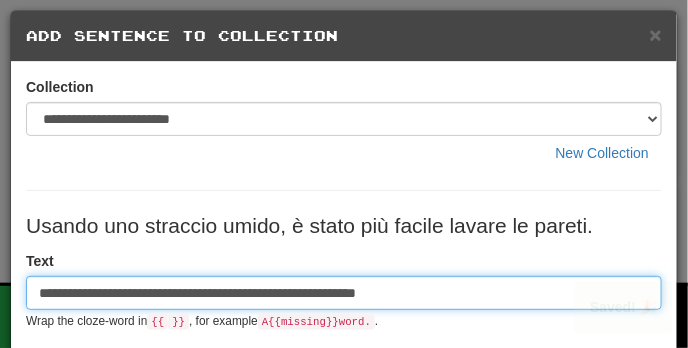 click on "**********" at bounding box center [344, 293] 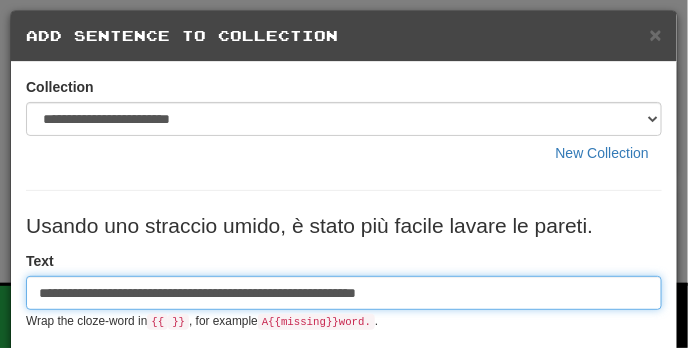 click on "**********" at bounding box center [344, 293] 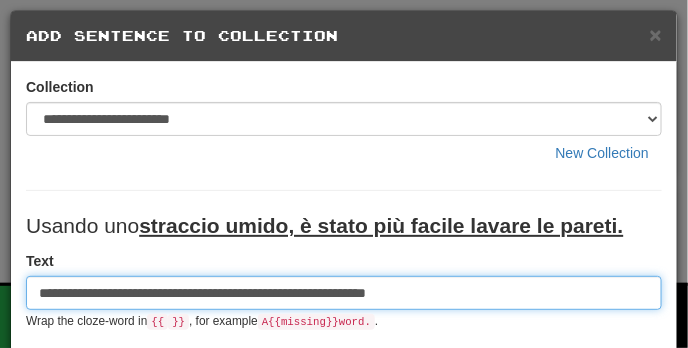 click on "**********" at bounding box center [344, 293] 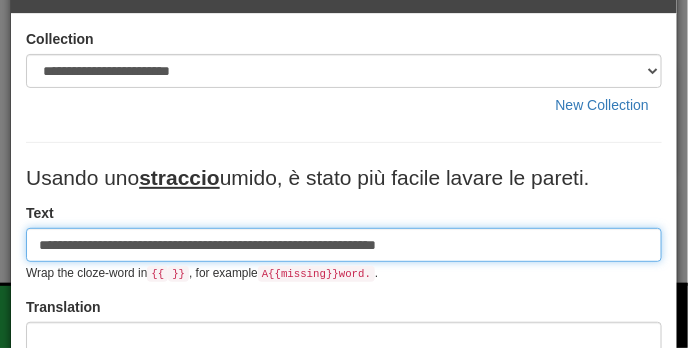 scroll, scrollTop: 89, scrollLeft: 0, axis: vertical 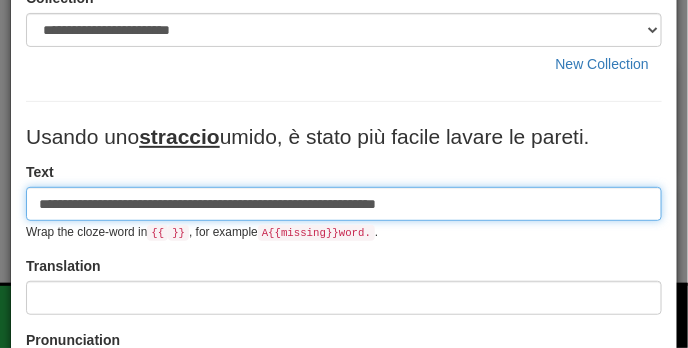type on "**********" 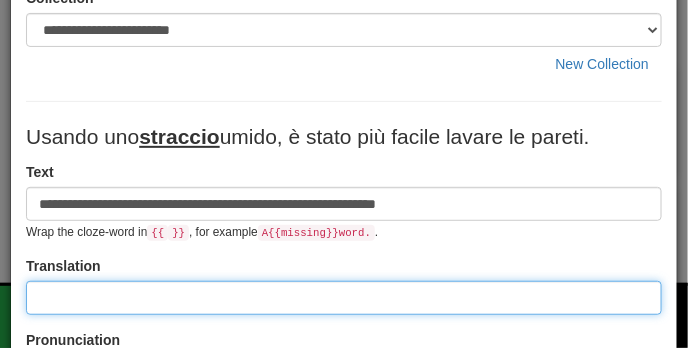 click at bounding box center [344, 298] 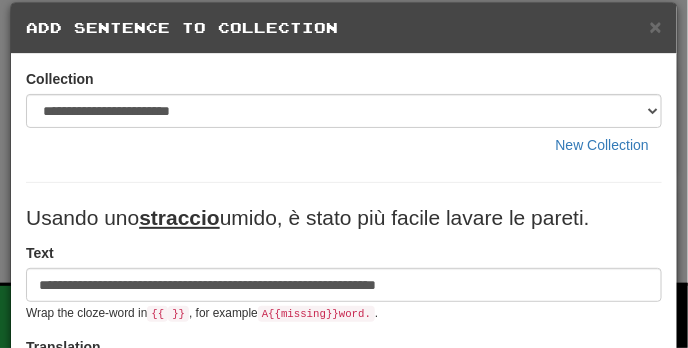 scroll, scrollTop: 1, scrollLeft: 0, axis: vertical 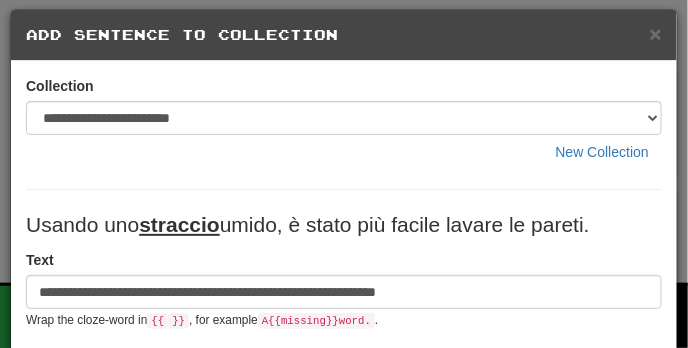 type on "**********" 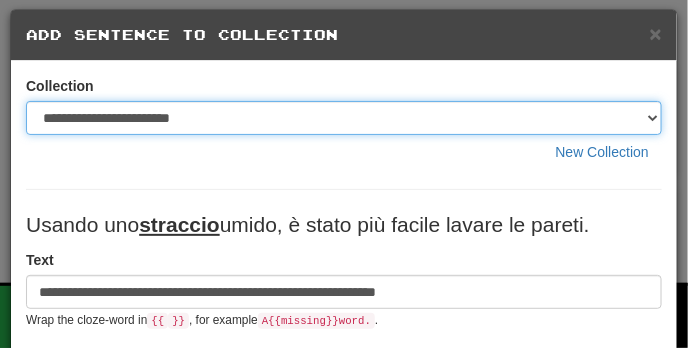 click on "**********" at bounding box center (344, 118) 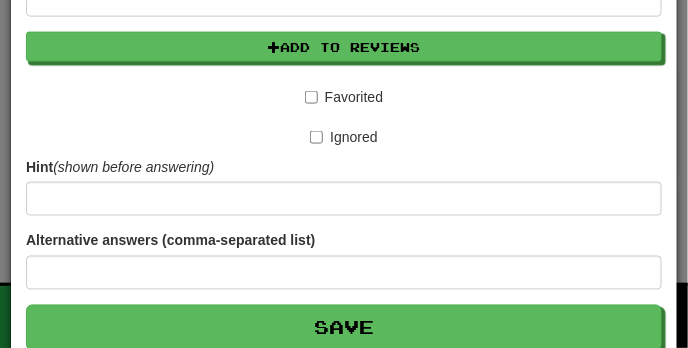scroll, scrollTop: 622, scrollLeft: 0, axis: vertical 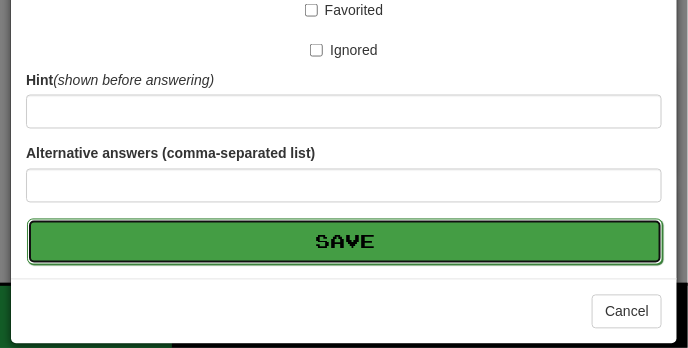 click on "Save" at bounding box center (345, 242) 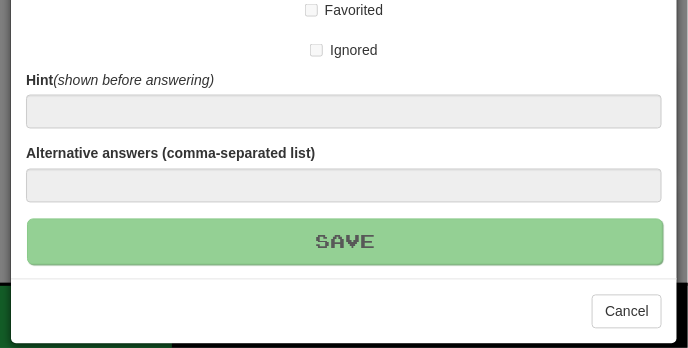 type 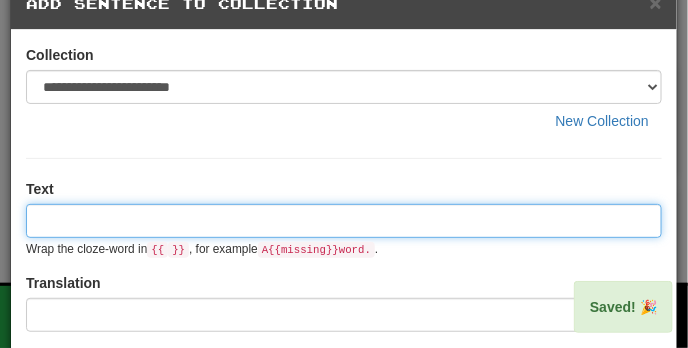 scroll, scrollTop: 0, scrollLeft: 0, axis: both 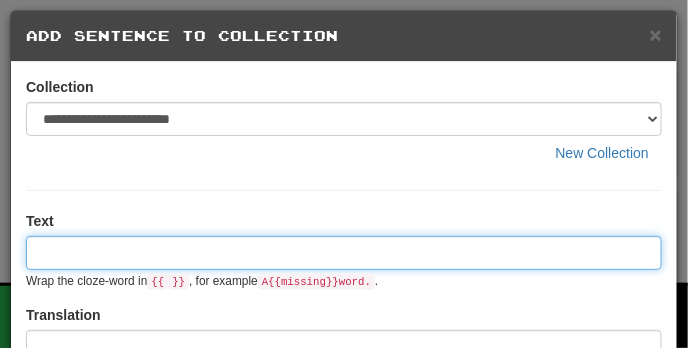 click at bounding box center [344, 253] 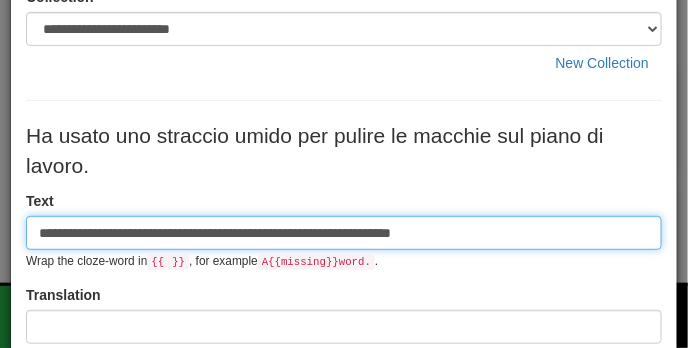 scroll, scrollTop: 91, scrollLeft: 0, axis: vertical 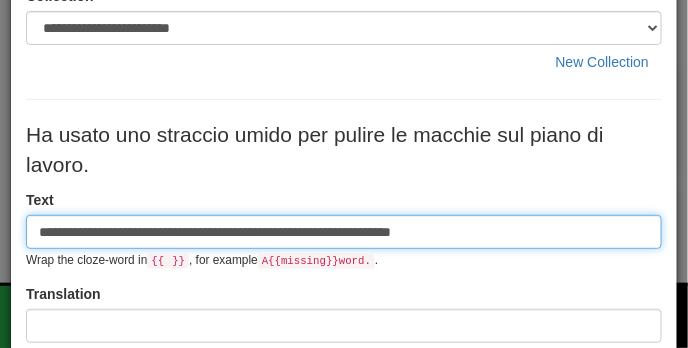 click on "**********" at bounding box center [344, 232] 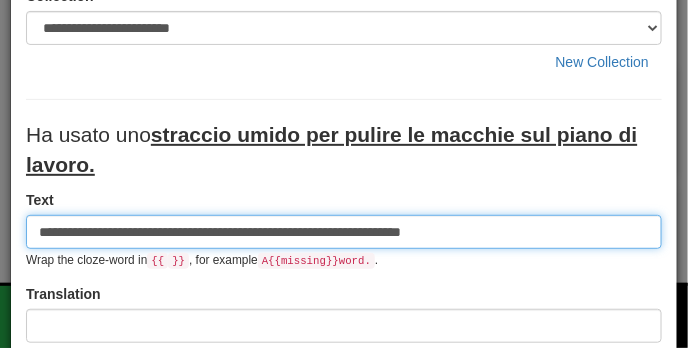 click on "**********" at bounding box center (344, 232) 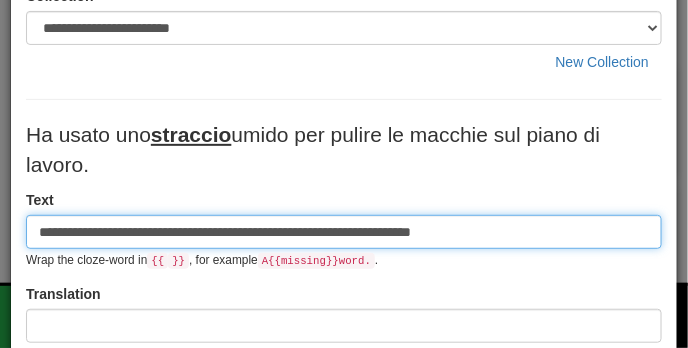 type on "**********" 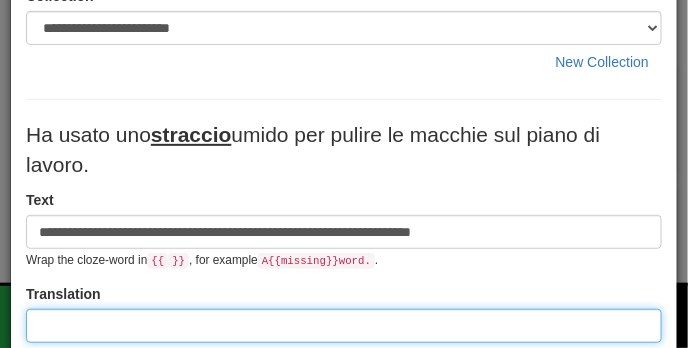 click at bounding box center (344, 326) 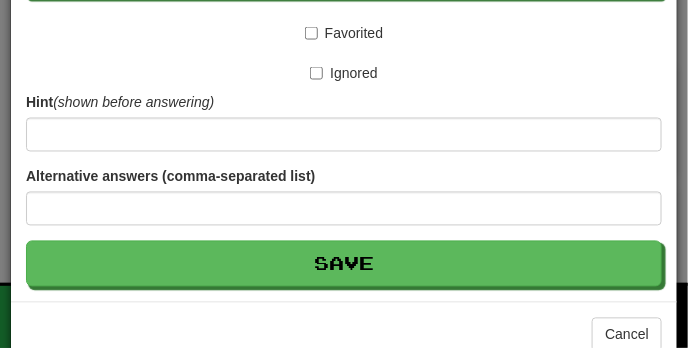 scroll, scrollTop: 653, scrollLeft: 0, axis: vertical 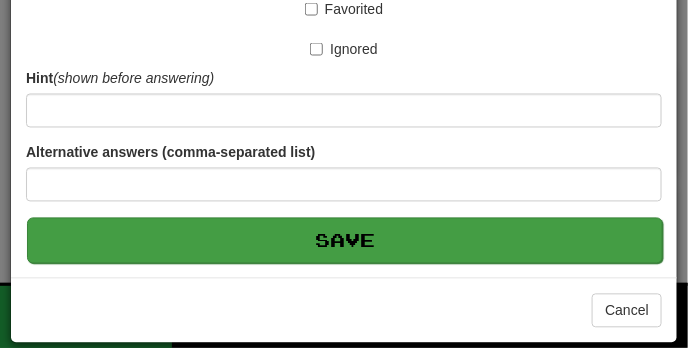 type on "**********" 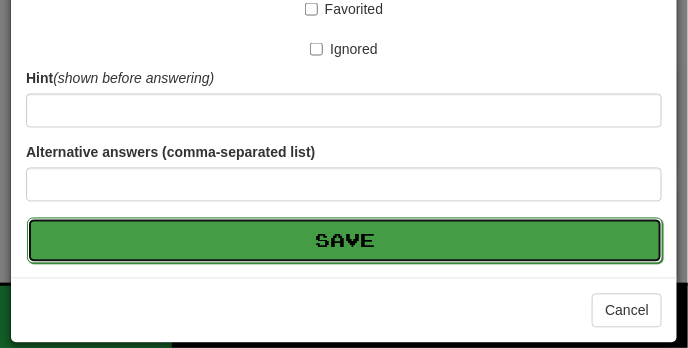 click on "Save" at bounding box center [345, 241] 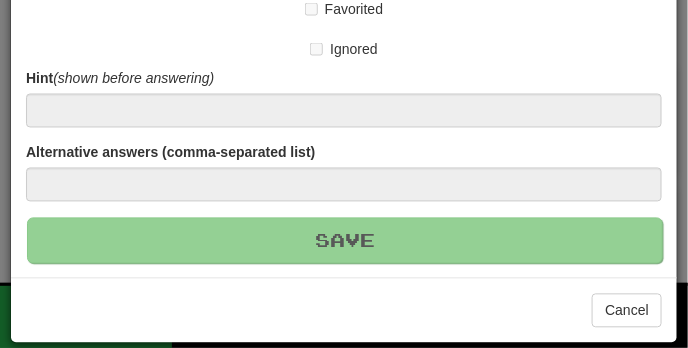 type 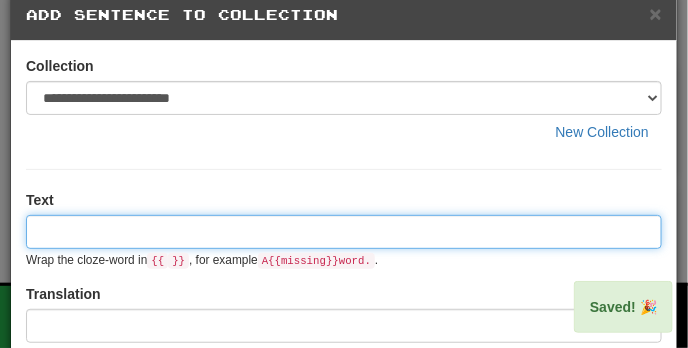 scroll, scrollTop: 0, scrollLeft: 0, axis: both 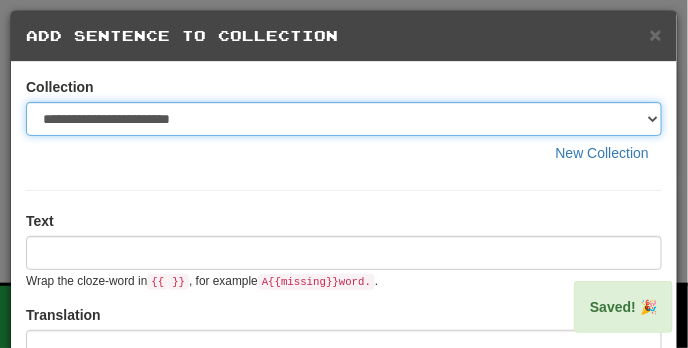 click on "**********" at bounding box center (344, 119) 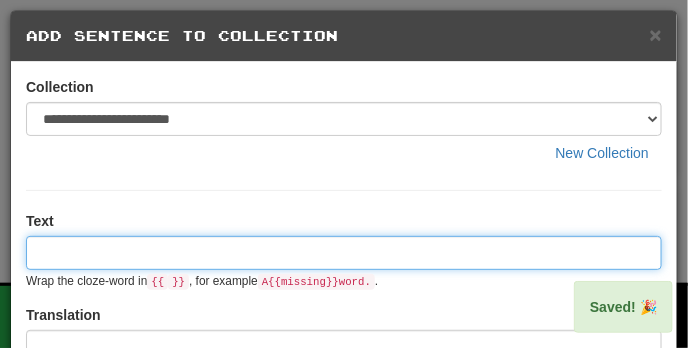 click at bounding box center (344, 253) 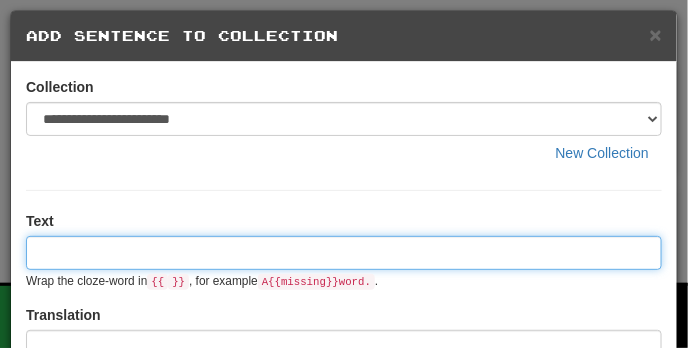 paste on "**********" 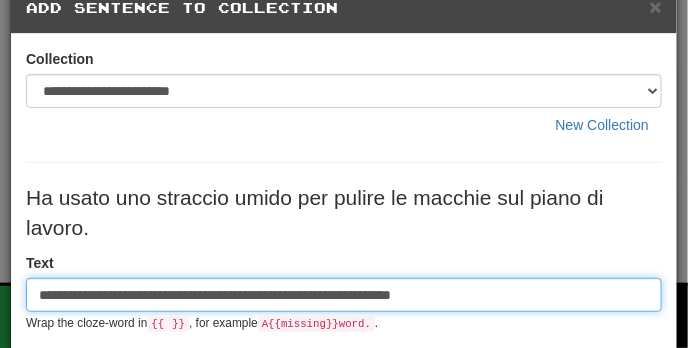 scroll, scrollTop: 30, scrollLeft: 0, axis: vertical 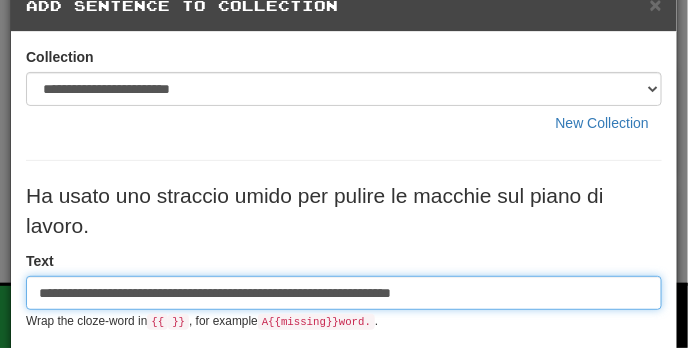 click on "**********" at bounding box center (344, 293) 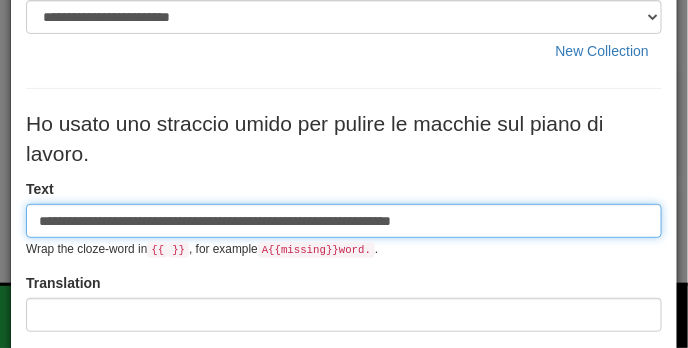 scroll, scrollTop: 150, scrollLeft: 0, axis: vertical 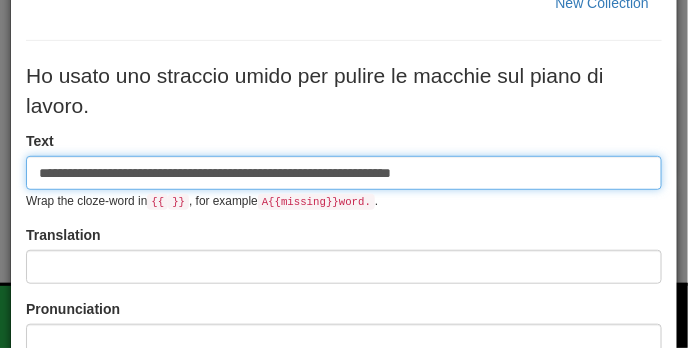 type on "**********" 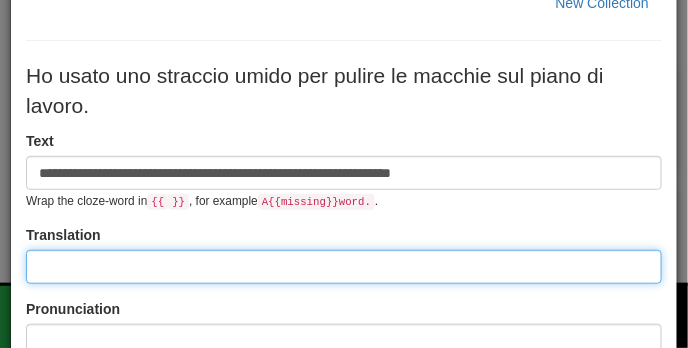 click at bounding box center (344, 267) 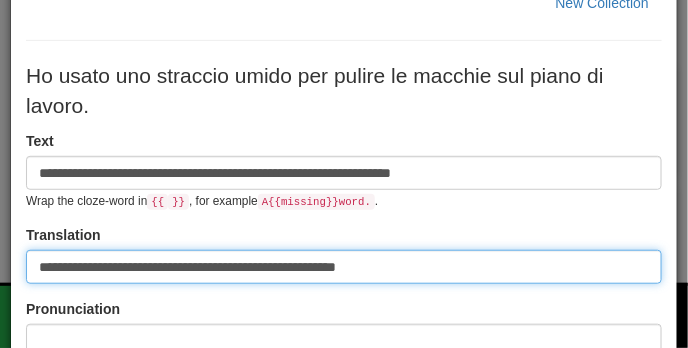 type on "**********" 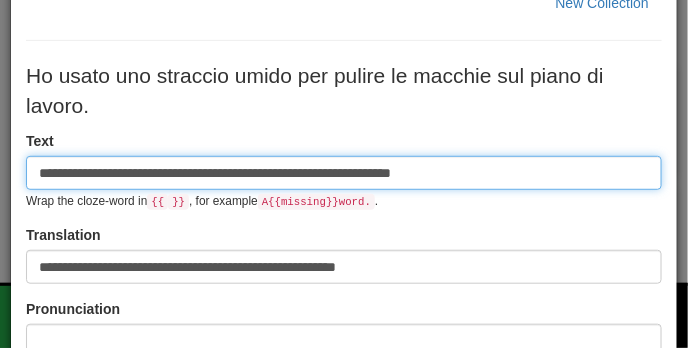 click on "**********" at bounding box center (344, 173) 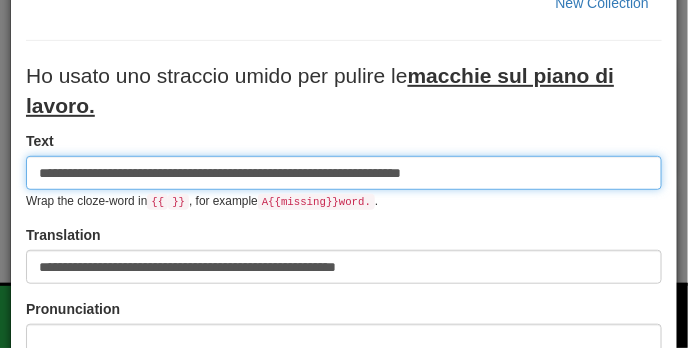 click on "**********" at bounding box center [344, 173] 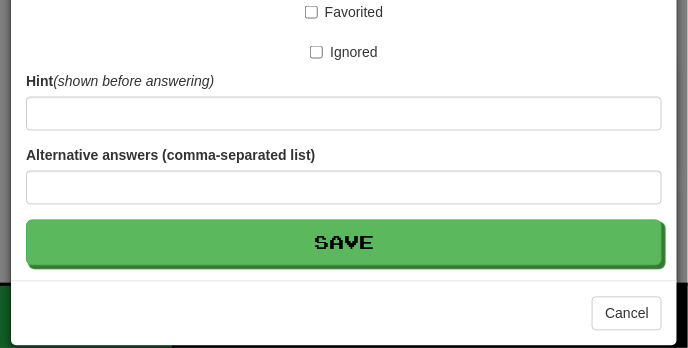 scroll, scrollTop: 653, scrollLeft: 0, axis: vertical 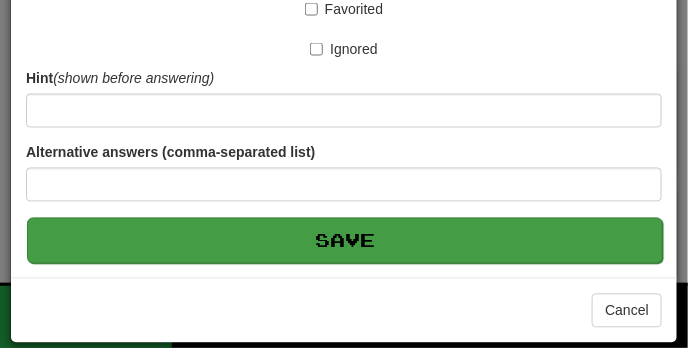 type on "**********" 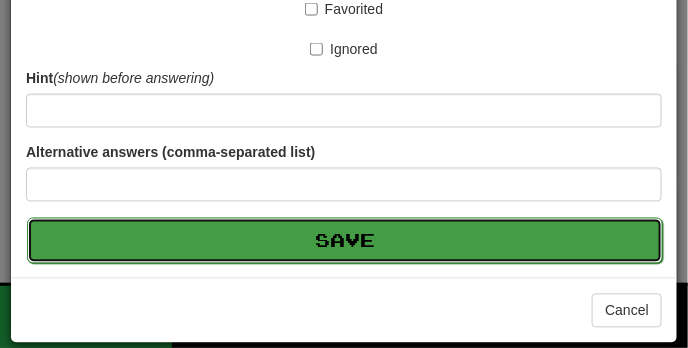 click on "Save" at bounding box center (345, 241) 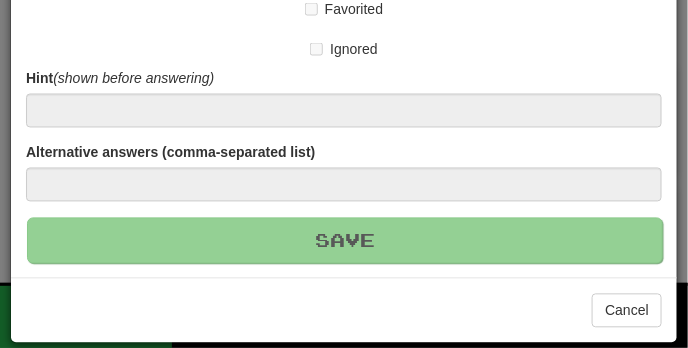 type 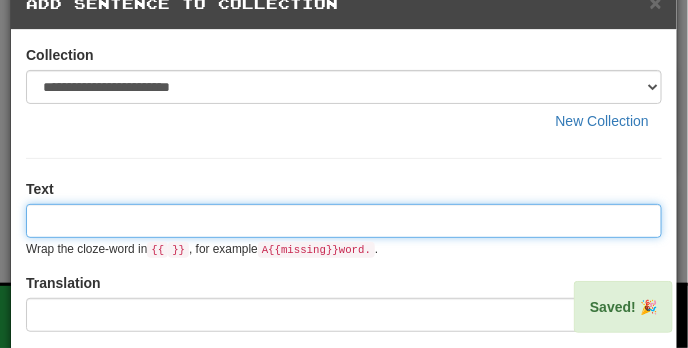 scroll, scrollTop: 0, scrollLeft: 0, axis: both 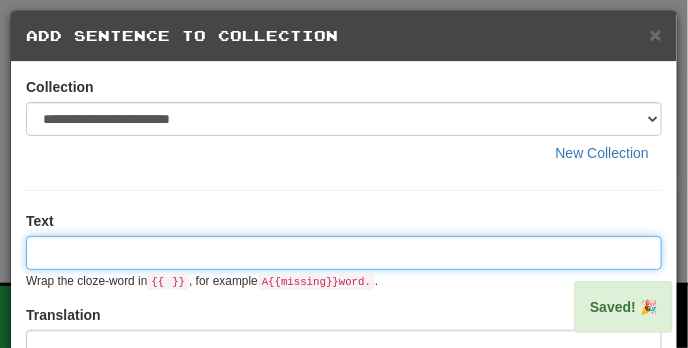 click at bounding box center [344, 253] 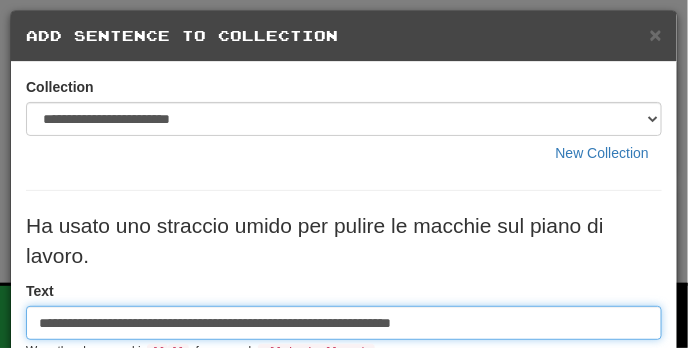click on "**********" at bounding box center [344, 323] 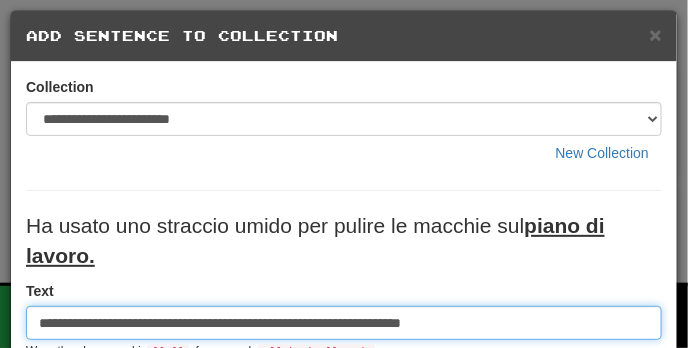 click on "**********" at bounding box center (344, 323) 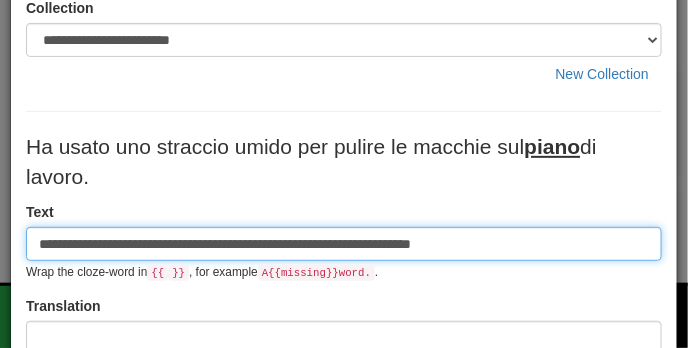 scroll, scrollTop: 111, scrollLeft: 0, axis: vertical 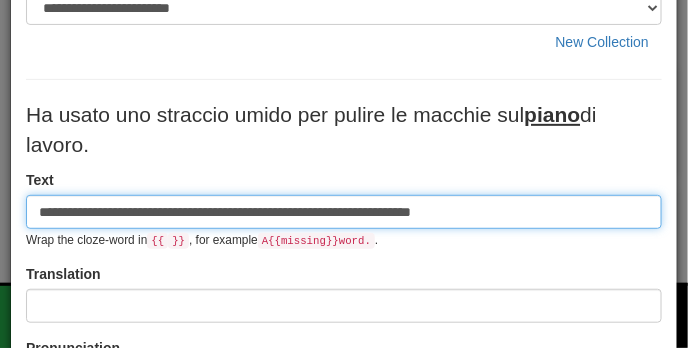 click on "**********" at bounding box center (344, 212) 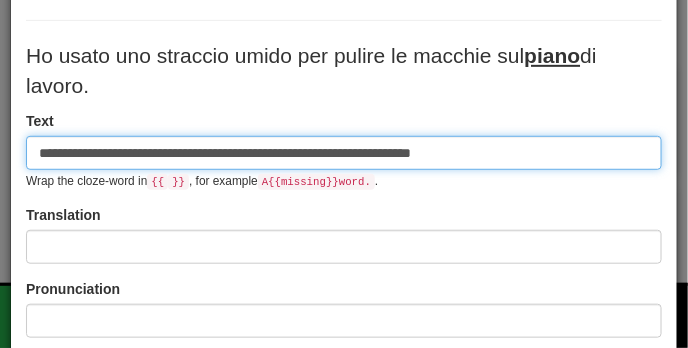 scroll, scrollTop: 184, scrollLeft: 0, axis: vertical 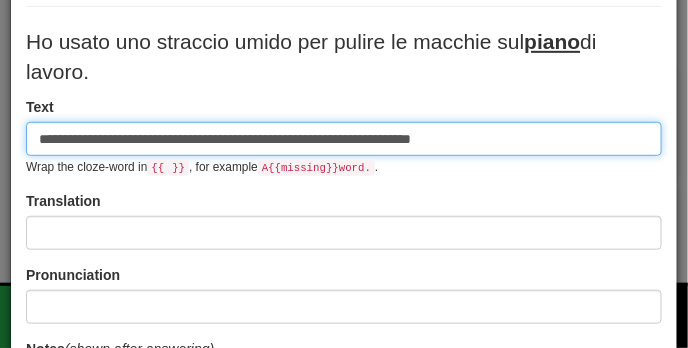 type on "**********" 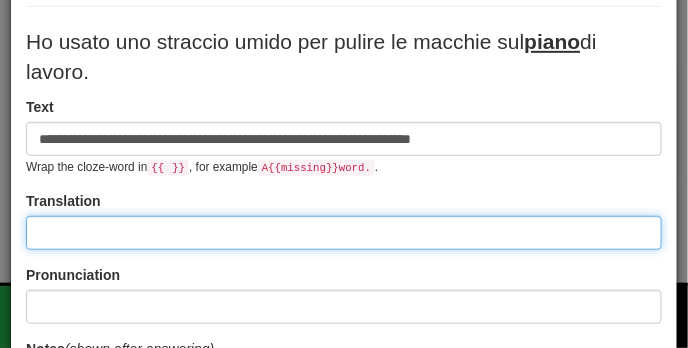 click at bounding box center [344, 233] 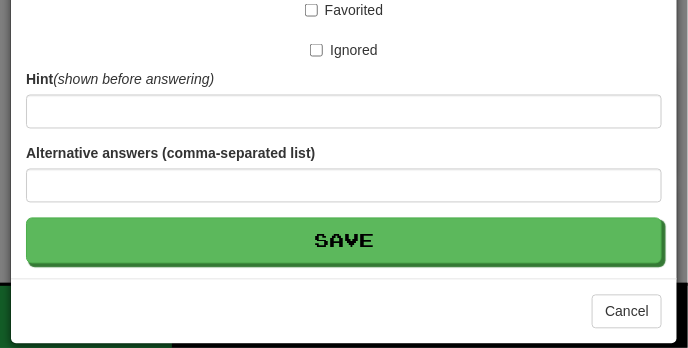 scroll, scrollTop: 653, scrollLeft: 0, axis: vertical 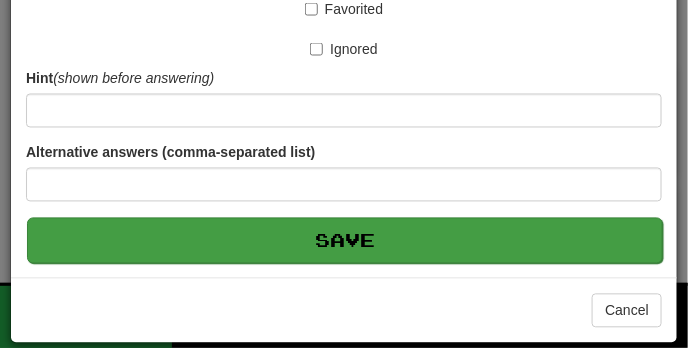 type on "**********" 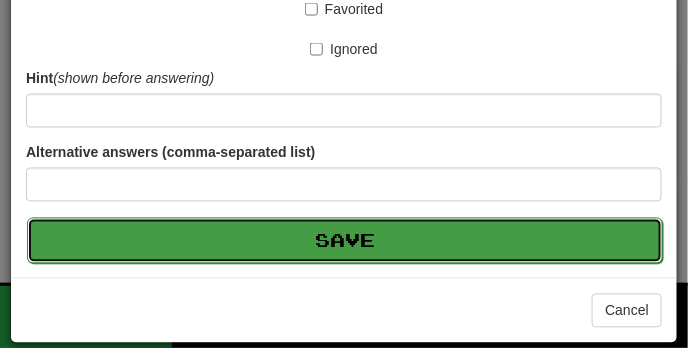 click on "Save" at bounding box center (345, 241) 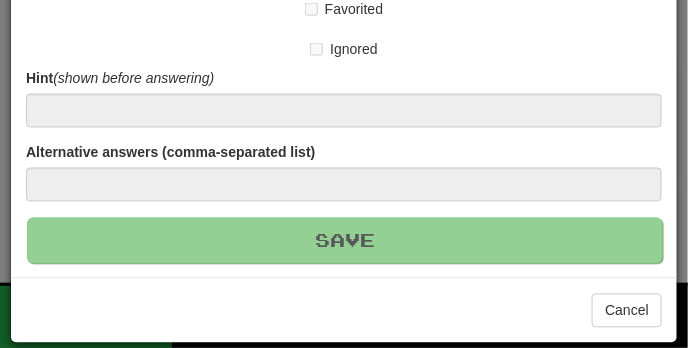 type 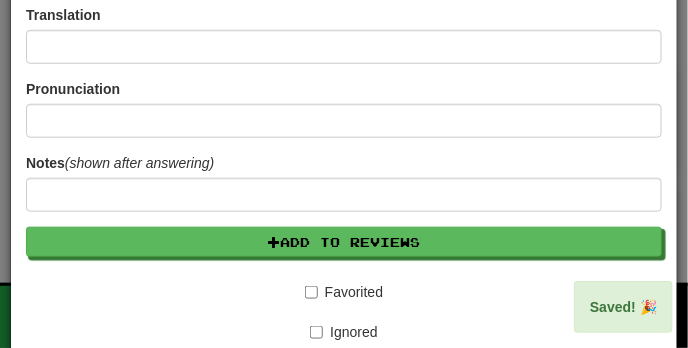 scroll, scrollTop: 0, scrollLeft: 0, axis: both 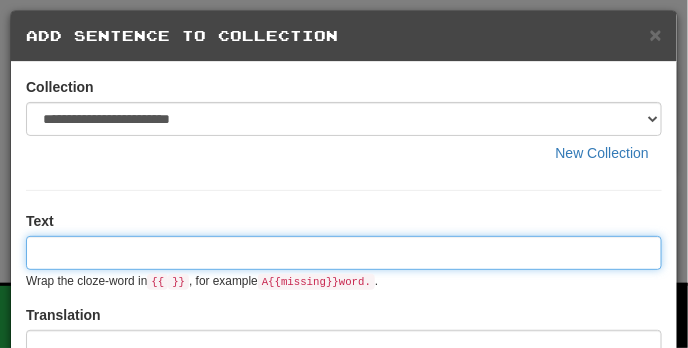 click at bounding box center (344, 253) 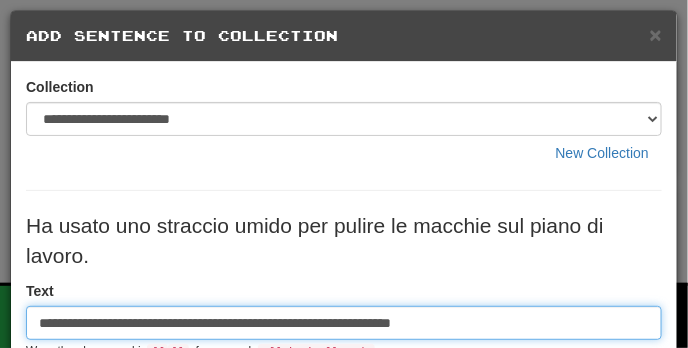 click on "**********" at bounding box center (344, 323) 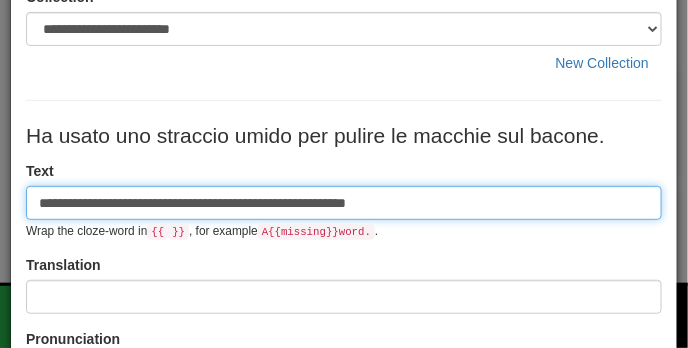 scroll, scrollTop: 133, scrollLeft: 0, axis: vertical 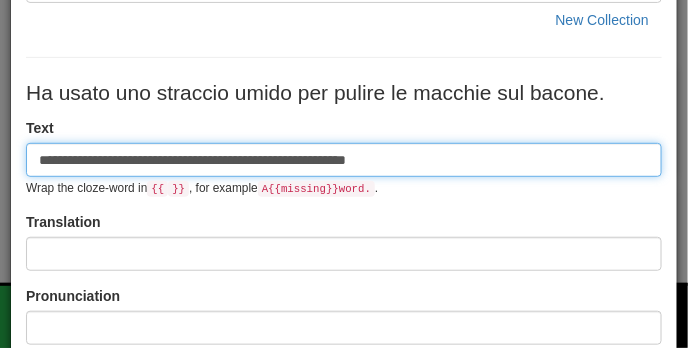 type on "**********" 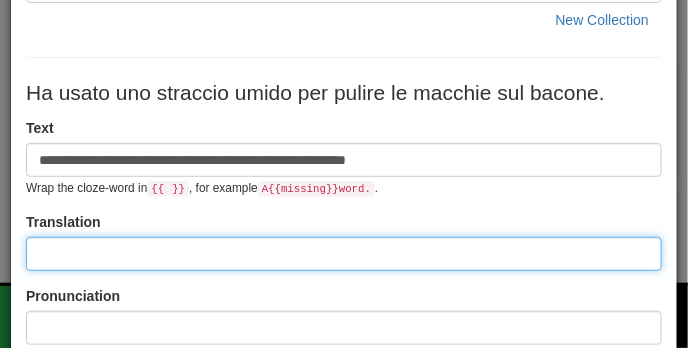 click at bounding box center (344, 254) 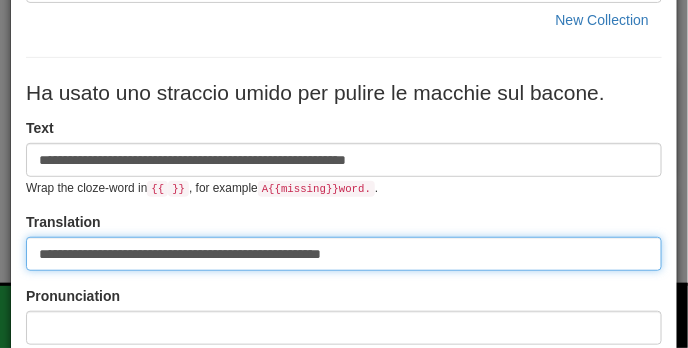 type on "**********" 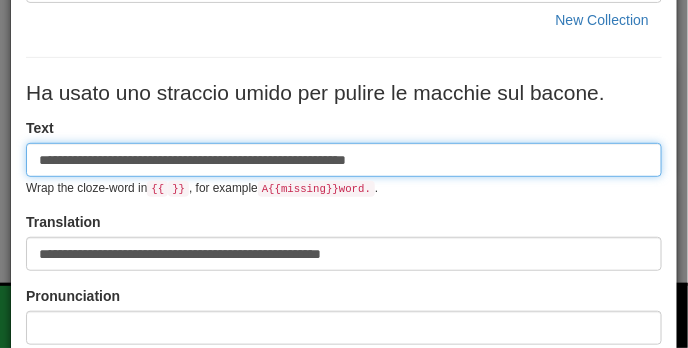 click on "**********" at bounding box center [344, 160] 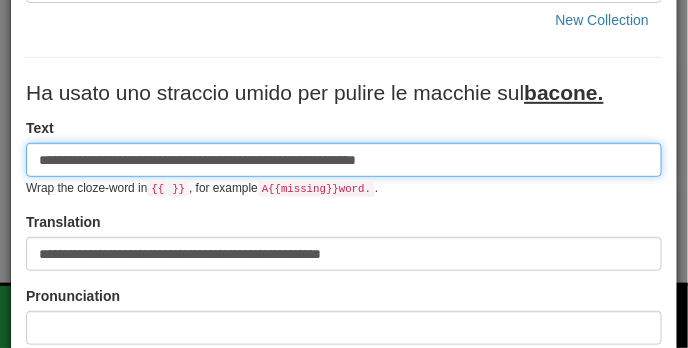 click on "**********" at bounding box center (344, 160) 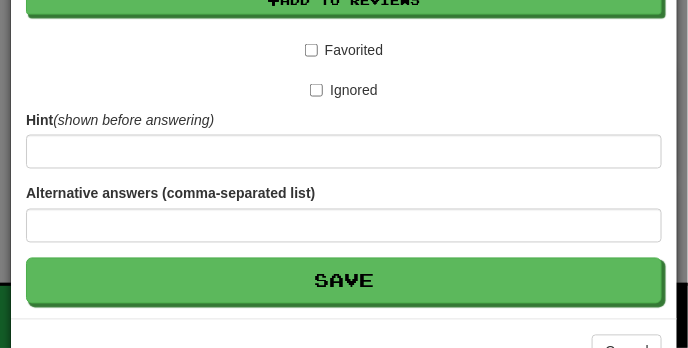 scroll, scrollTop: 622, scrollLeft: 0, axis: vertical 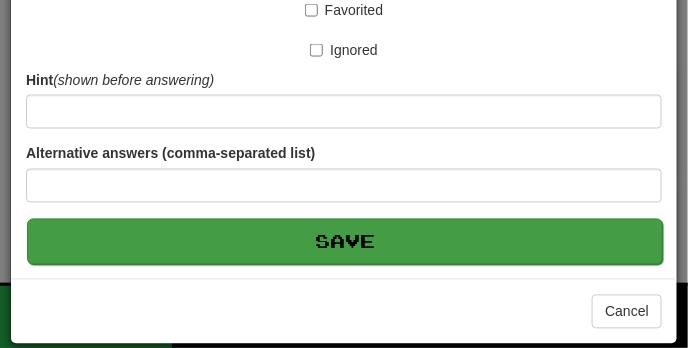 type on "**********" 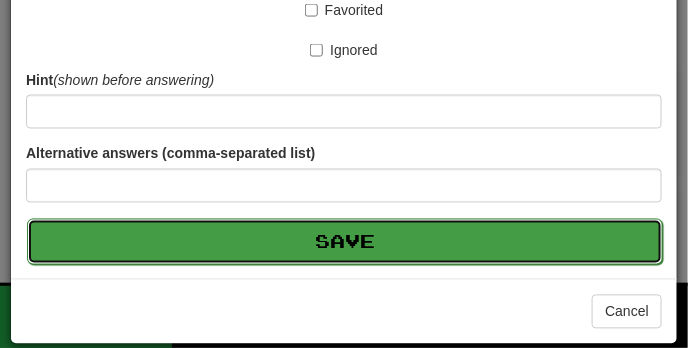 click on "Save" at bounding box center (345, 242) 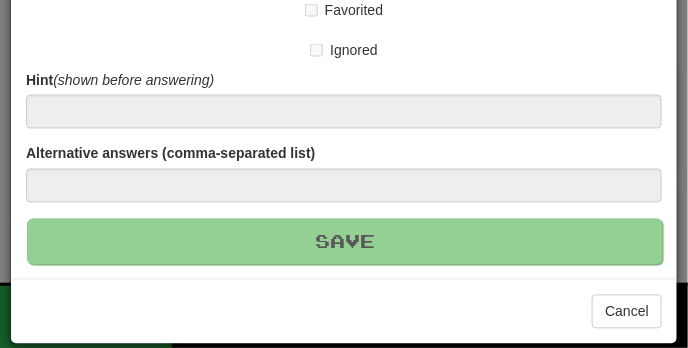 type 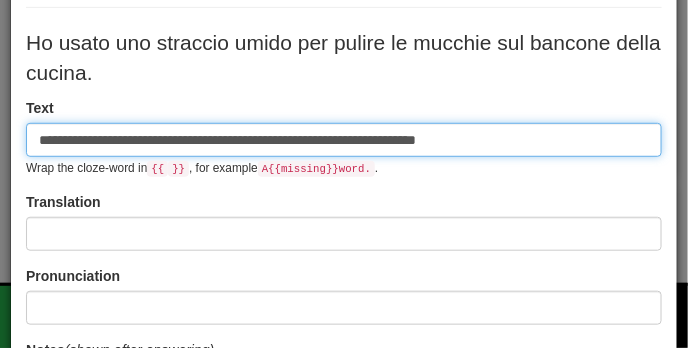 scroll, scrollTop: 195, scrollLeft: 0, axis: vertical 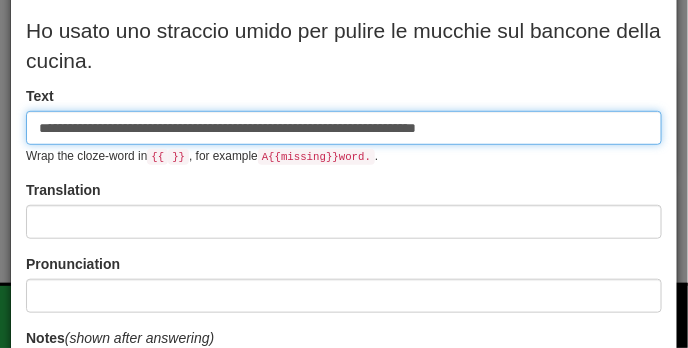 type on "**********" 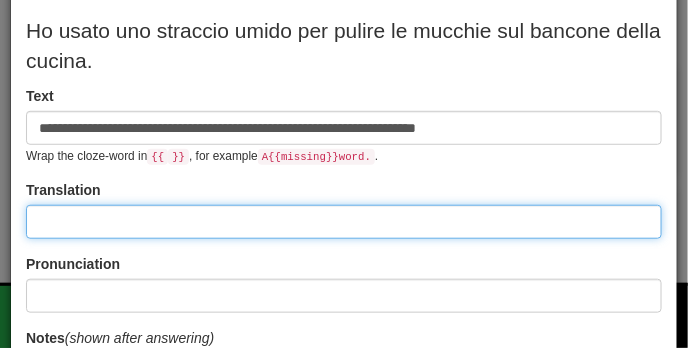 click at bounding box center [344, 222] 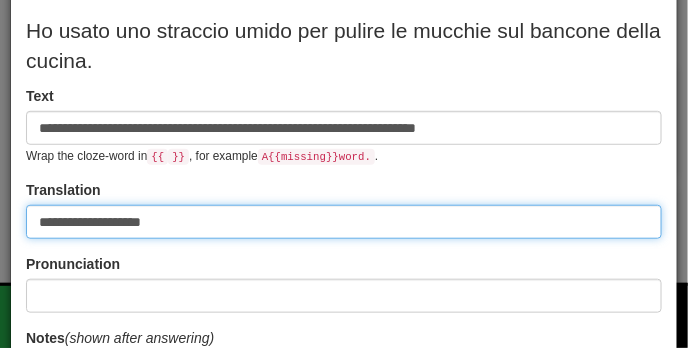 click on "**********" at bounding box center (344, 222) 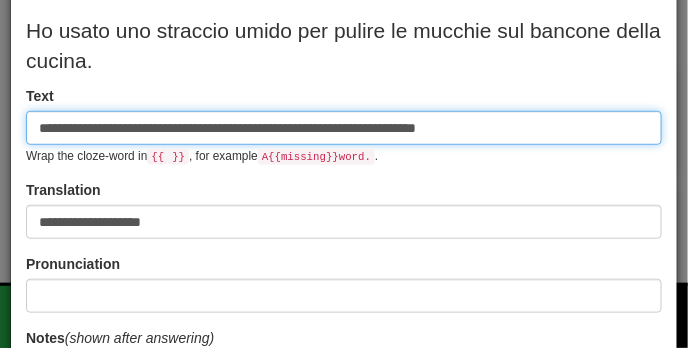 click on "**********" at bounding box center [344, 128] 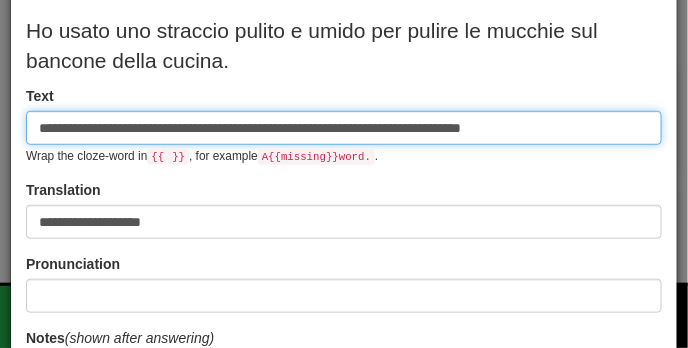 click on "**********" at bounding box center (344, 128) 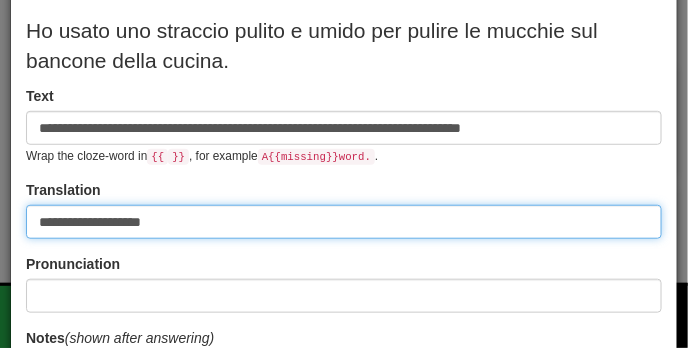 click on "**********" at bounding box center [344, 222] 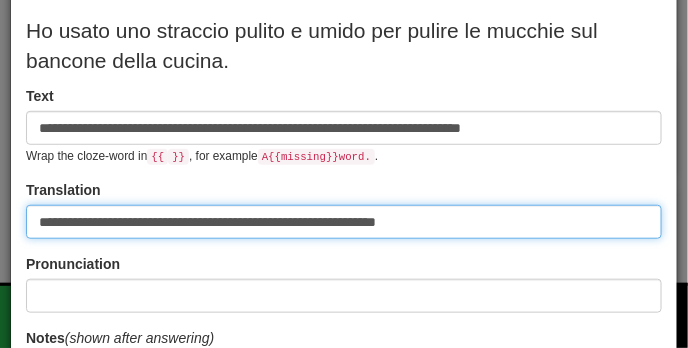 type on "**********" 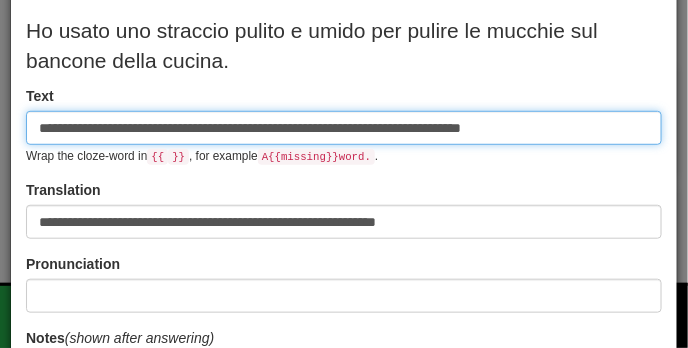 click on "**********" at bounding box center (344, 128) 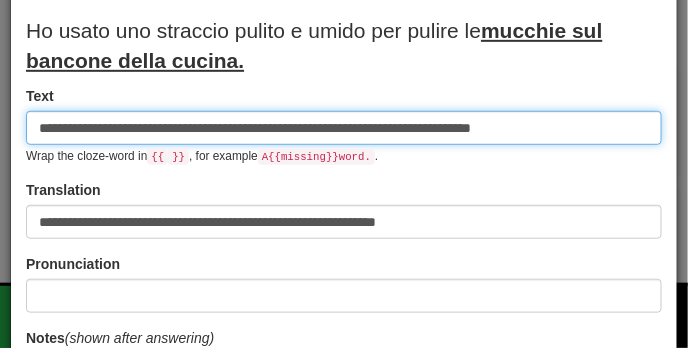 click on "**********" at bounding box center (344, 128) 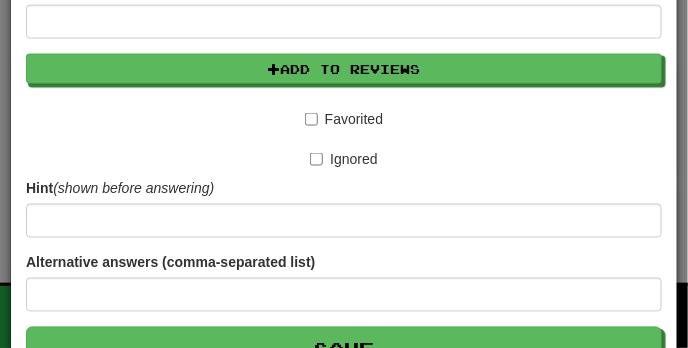 scroll, scrollTop: 653, scrollLeft: 0, axis: vertical 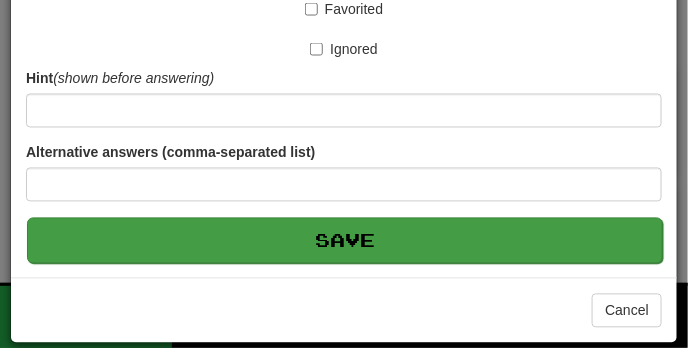 type on "**********" 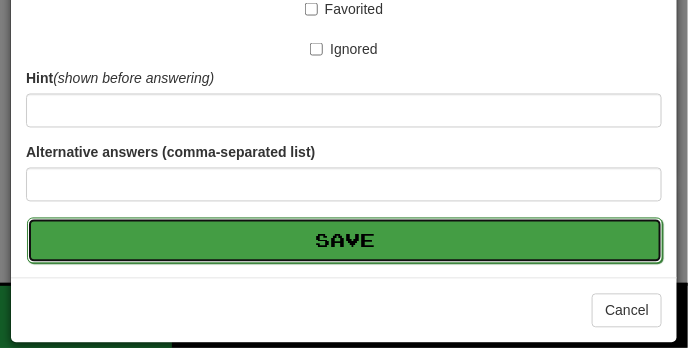 click on "Save" at bounding box center [345, 241] 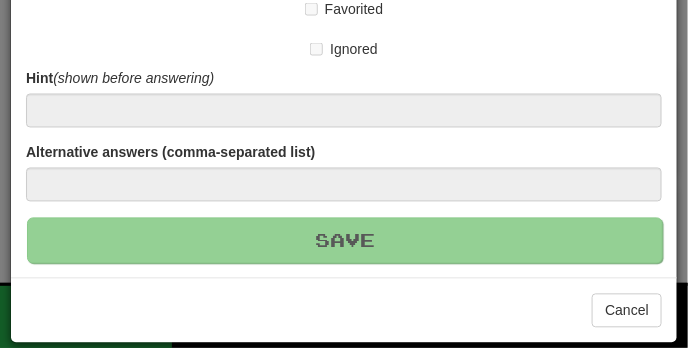 type 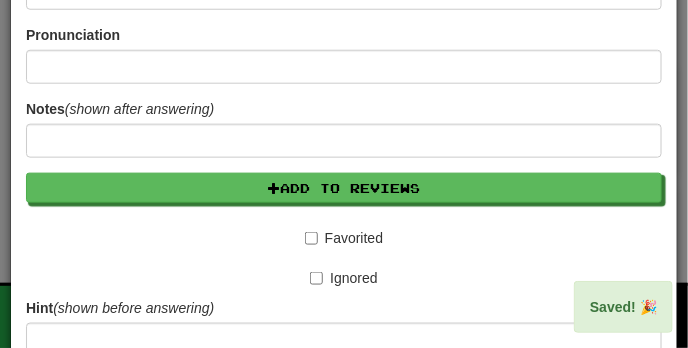 scroll, scrollTop: 0, scrollLeft: 0, axis: both 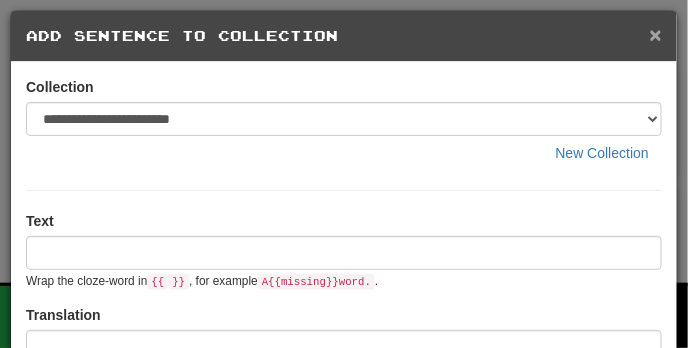 click on "×" at bounding box center (656, 34) 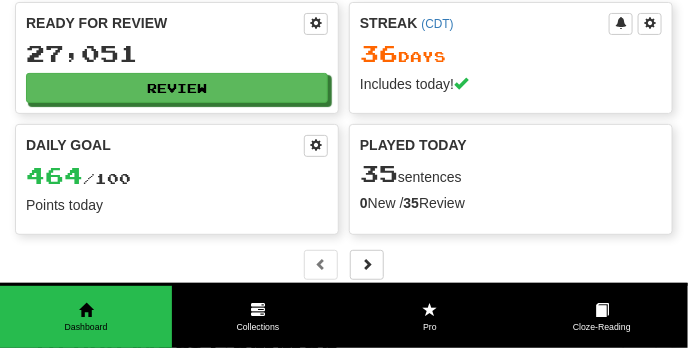 scroll, scrollTop: 87, scrollLeft: 0, axis: vertical 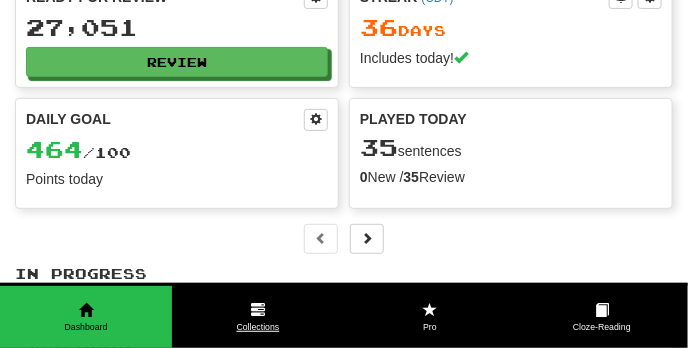 click on "Collections" at bounding box center [258, 327] 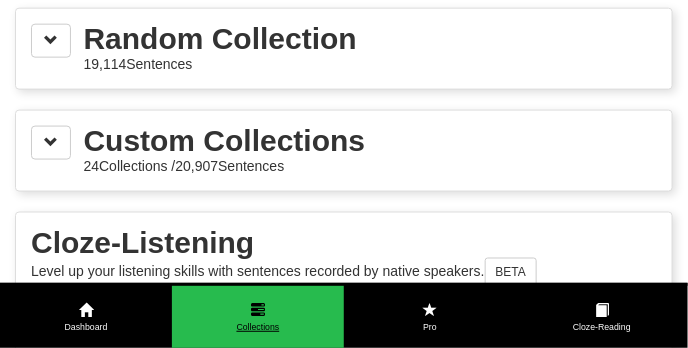 scroll, scrollTop: 3332, scrollLeft: 0, axis: vertical 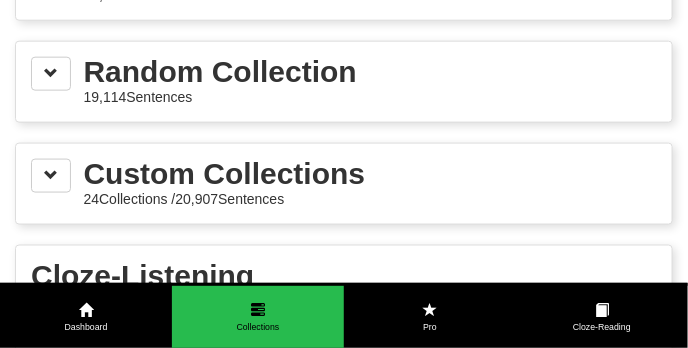 click on "Custom Collections" at bounding box center [225, 174] 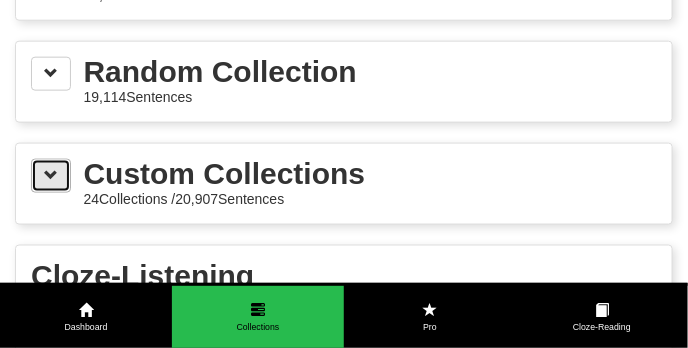 click at bounding box center (51, 175) 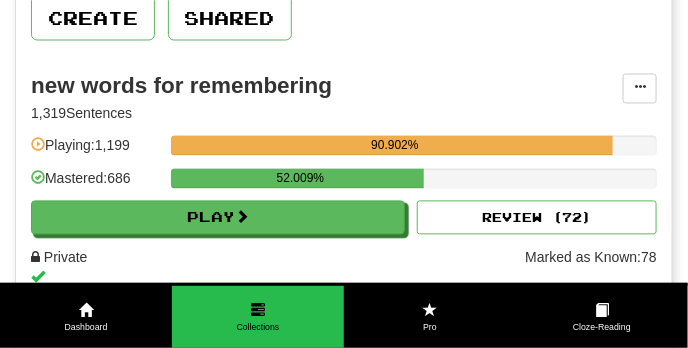 scroll, scrollTop: 3594, scrollLeft: 0, axis: vertical 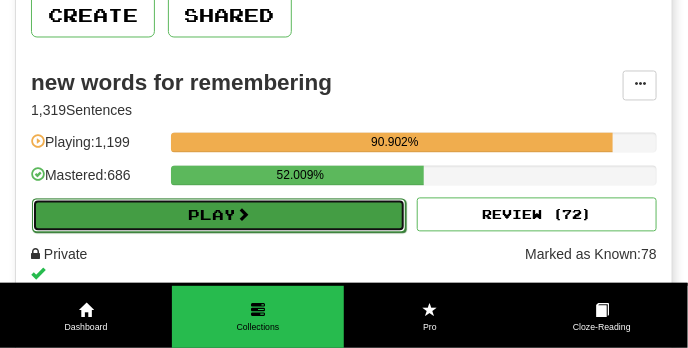 click on "Play" at bounding box center (219, 216) 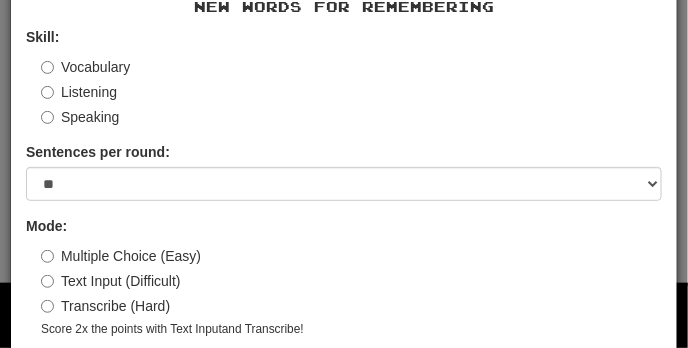 scroll, scrollTop: 143, scrollLeft: 0, axis: vertical 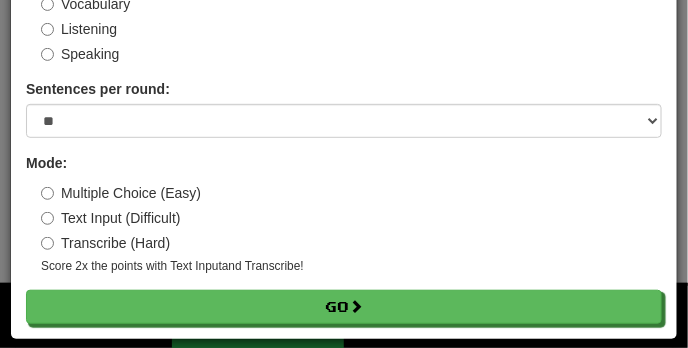 click on "Transcribe (Hard)" at bounding box center [105, 243] 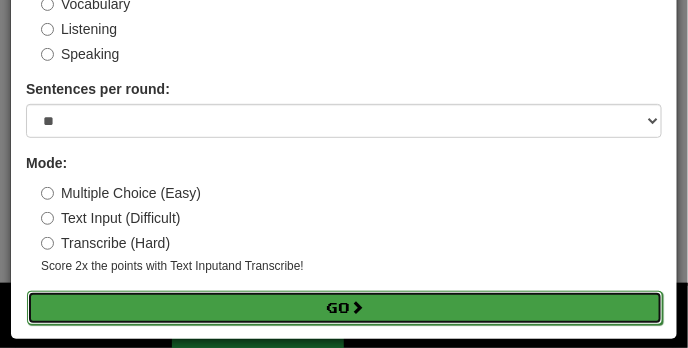 click on "Go" at bounding box center [345, 308] 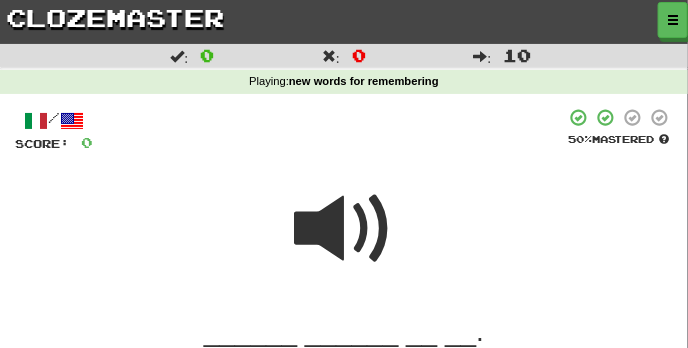 scroll, scrollTop: 211, scrollLeft: 0, axis: vertical 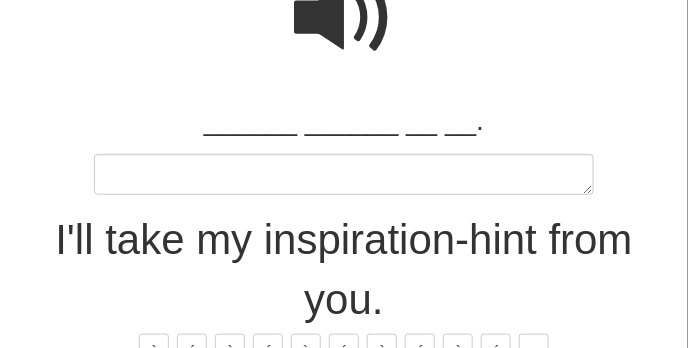 type on "*" 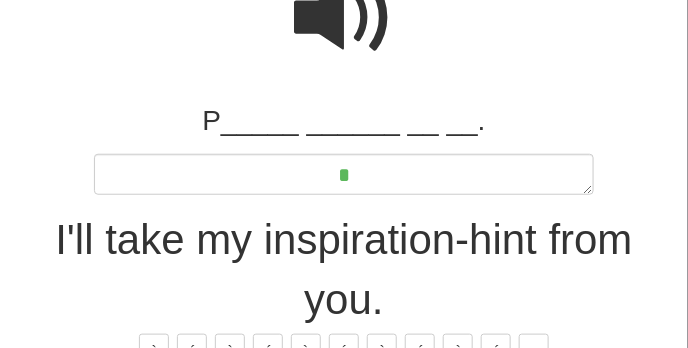 type on "*" 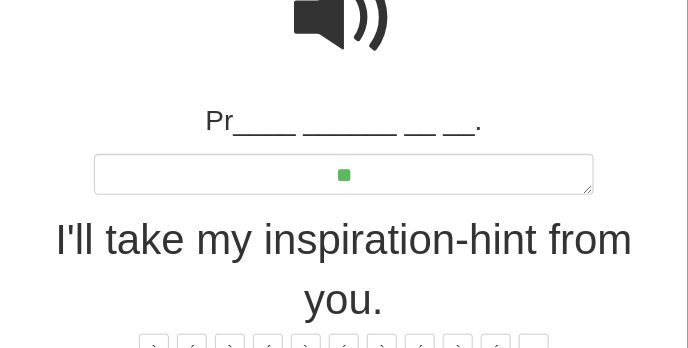 type on "*" 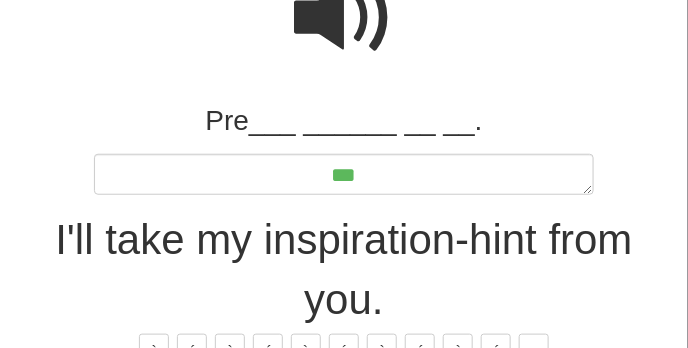 type on "*" 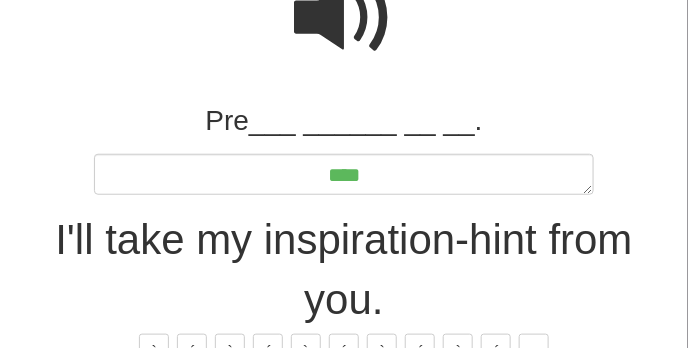 type on "*" 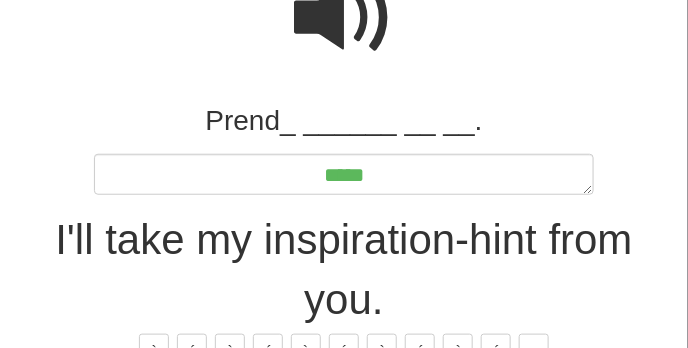 type on "*" 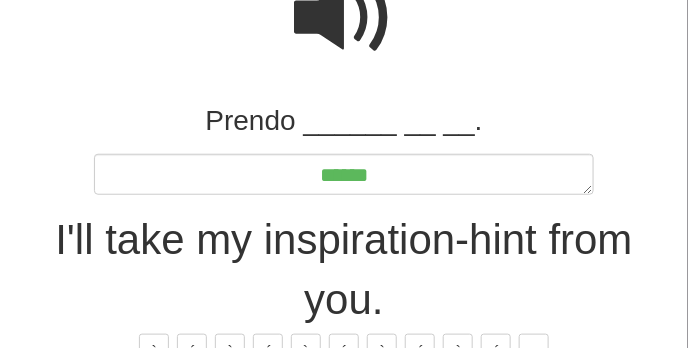 type on "*" 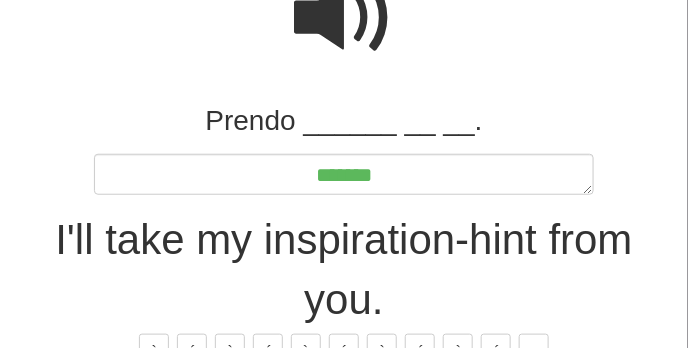 type on "*" 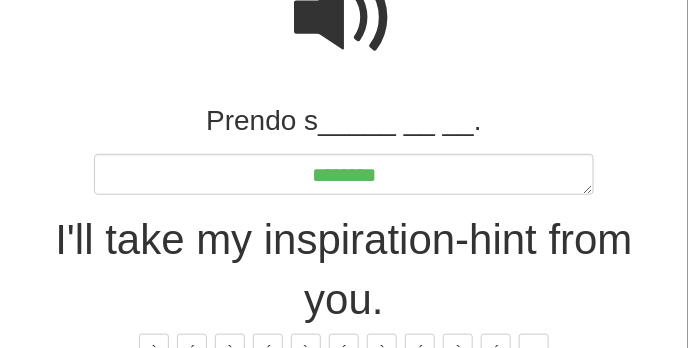 type on "*" 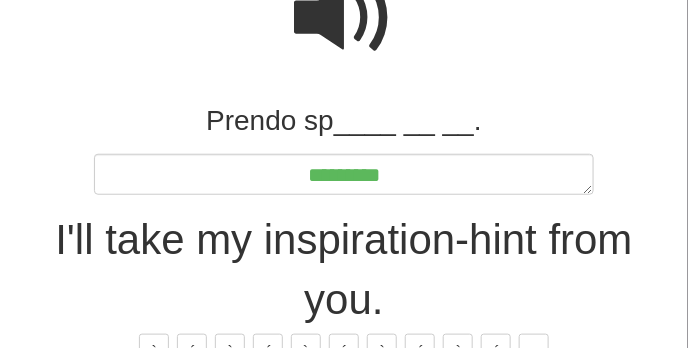type on "*" 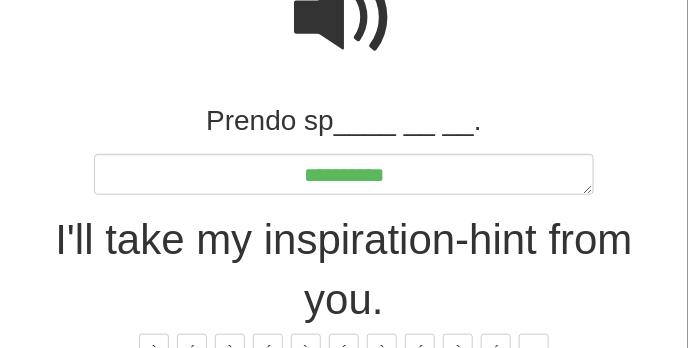 type on "*" 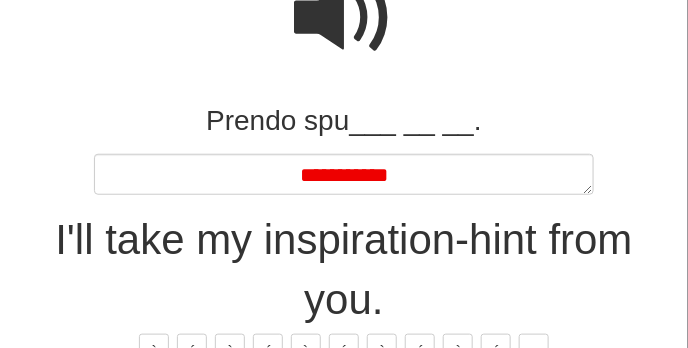 type on "*" 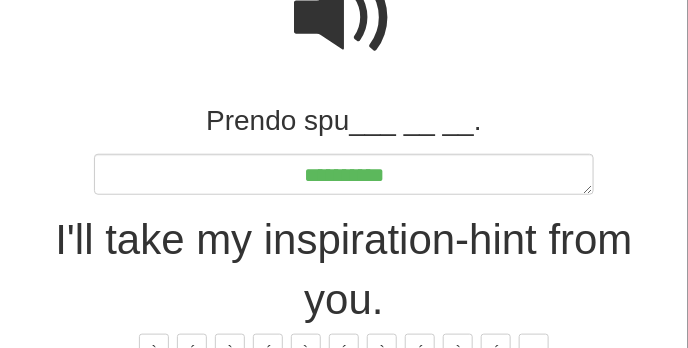 type on "*" 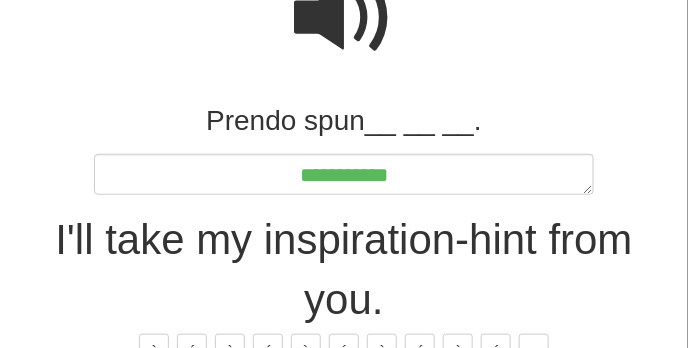 type on "*" 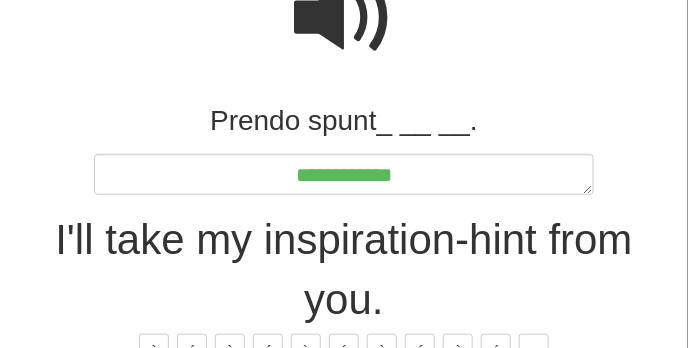 type on "*" 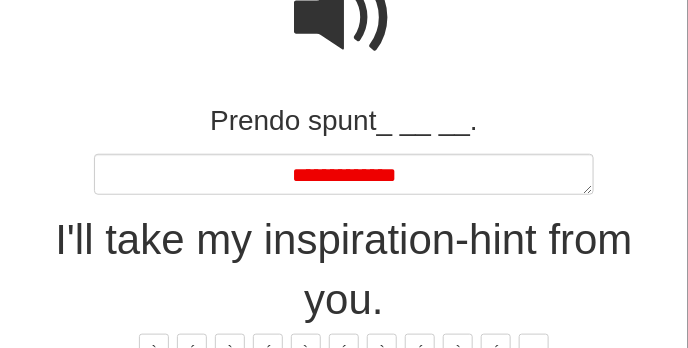 type on "*" 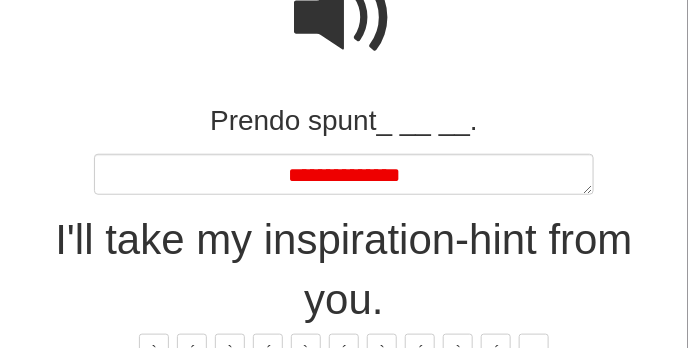 type on "*" 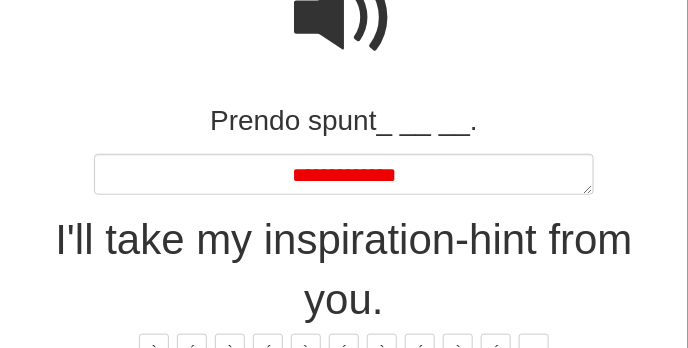 type on "*" 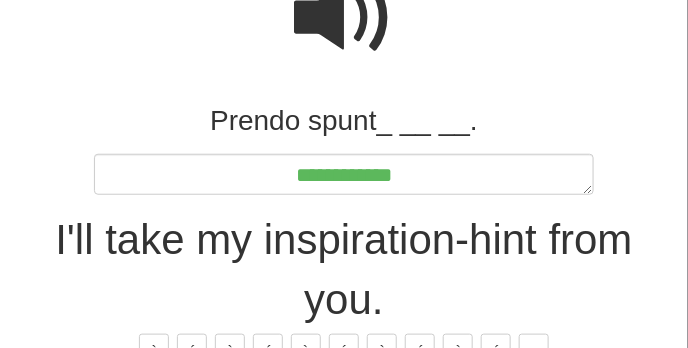 type on "*" 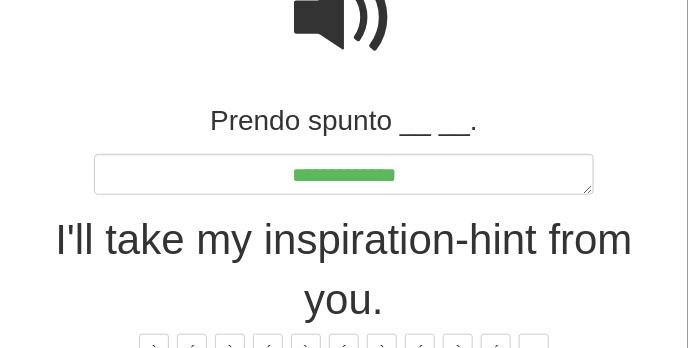 type on "*" 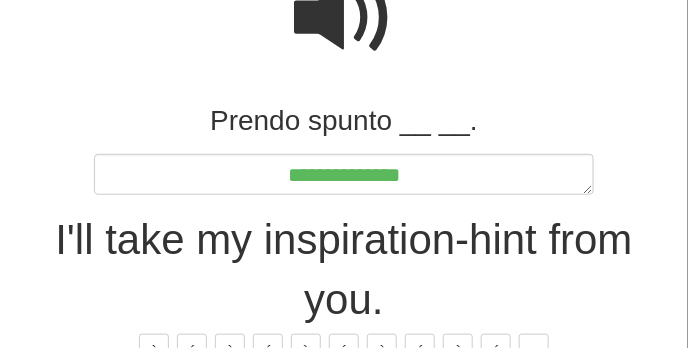 type on "*" 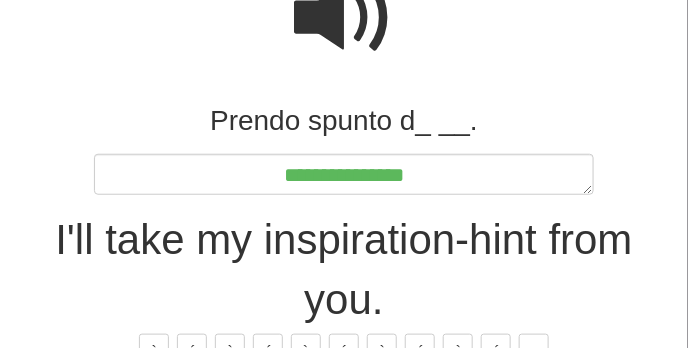 type on "*" 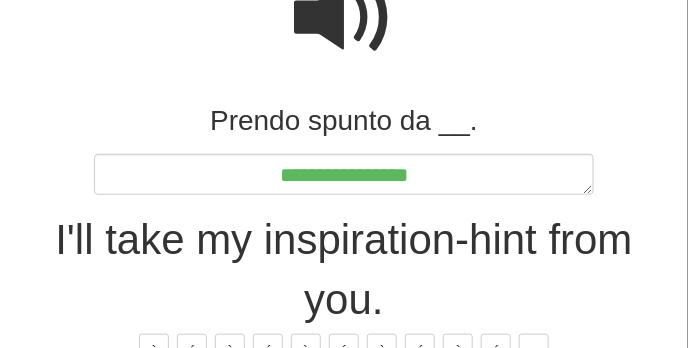 type on "*" 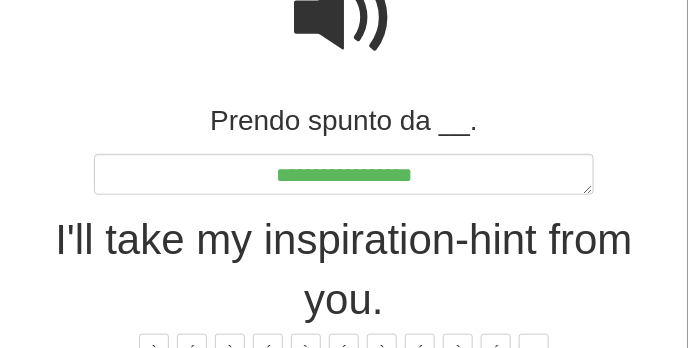 type on "*" 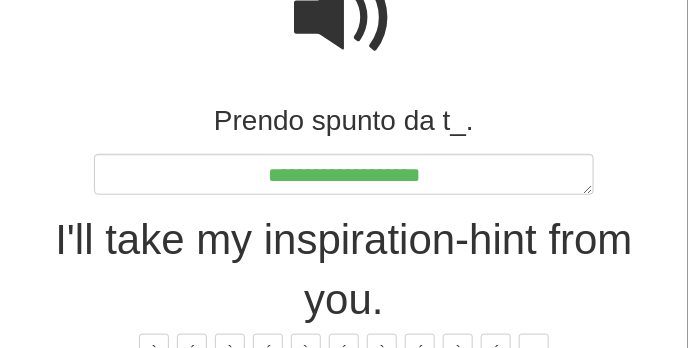 type on "*" 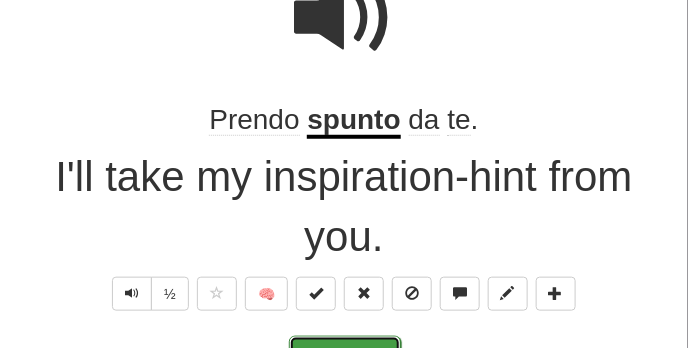 click on "Next" at bounding box center (345, 359) 